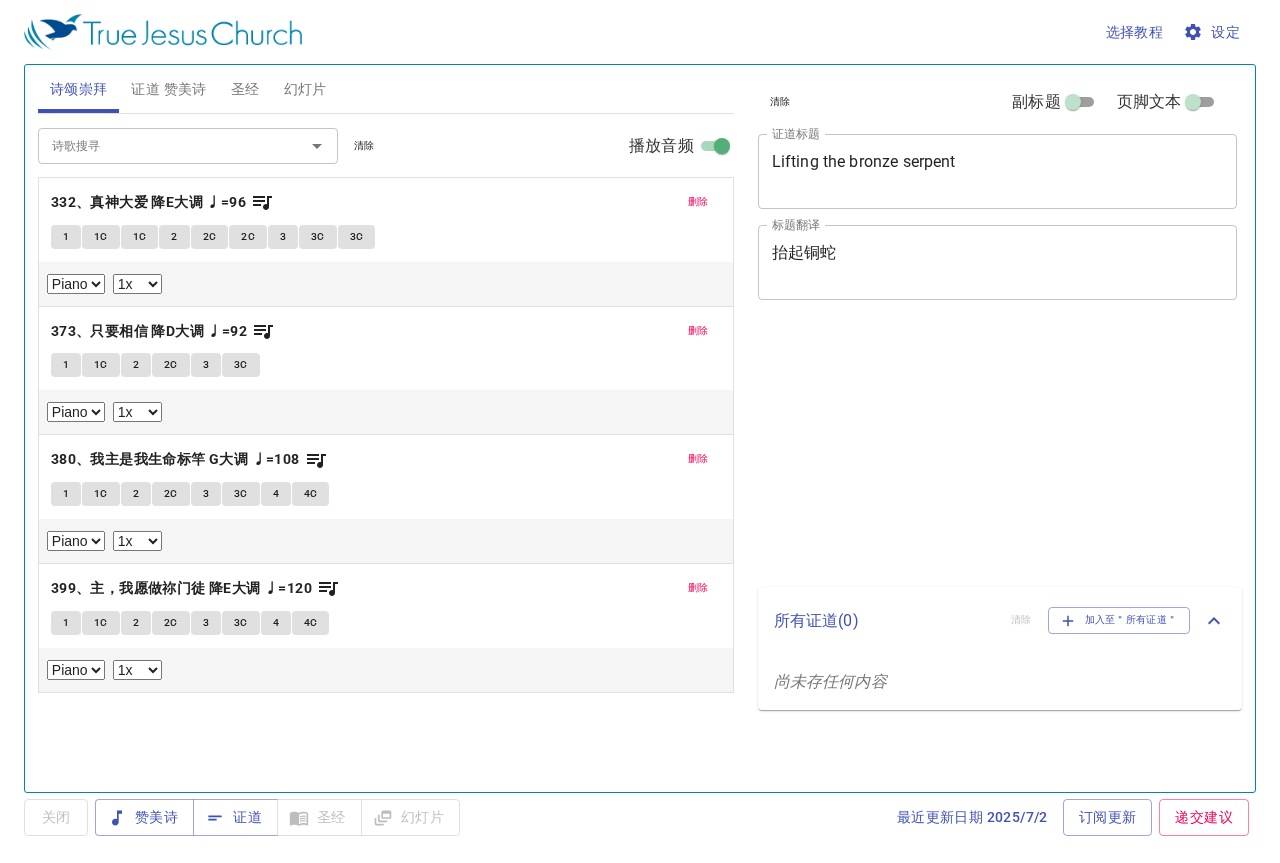 select on "1" 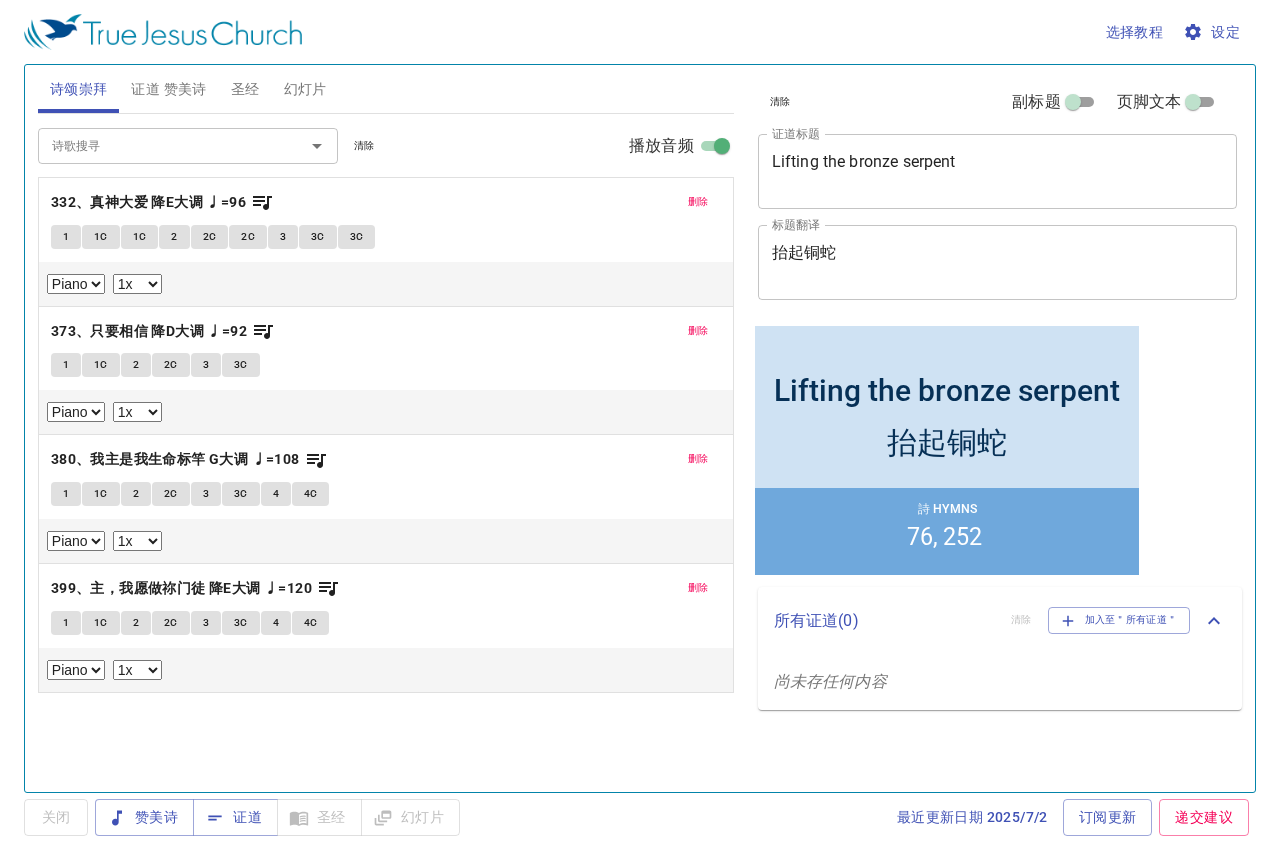 scroll, scrollTop: 0, scrollLeft: 0, axis: both 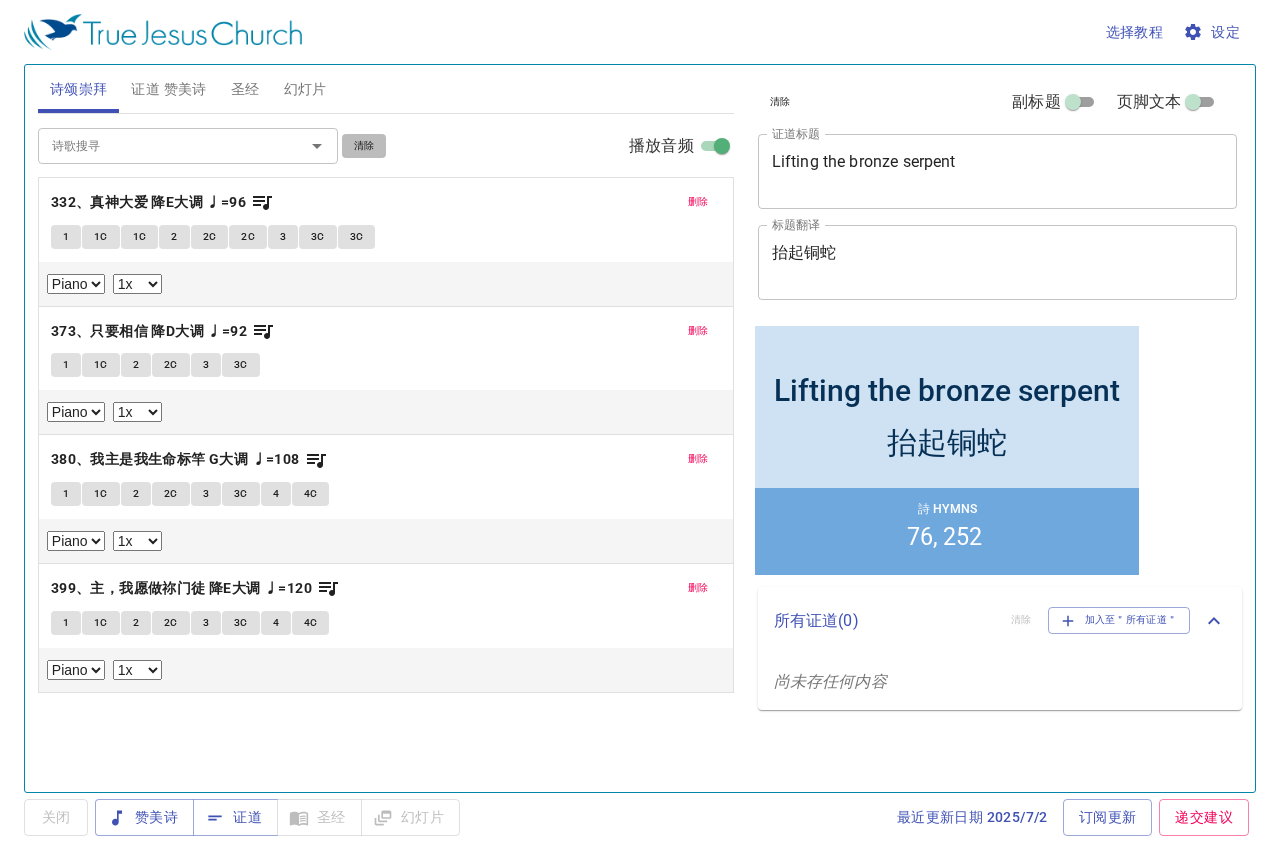 click on "清除" at bounding box center (364, 146) 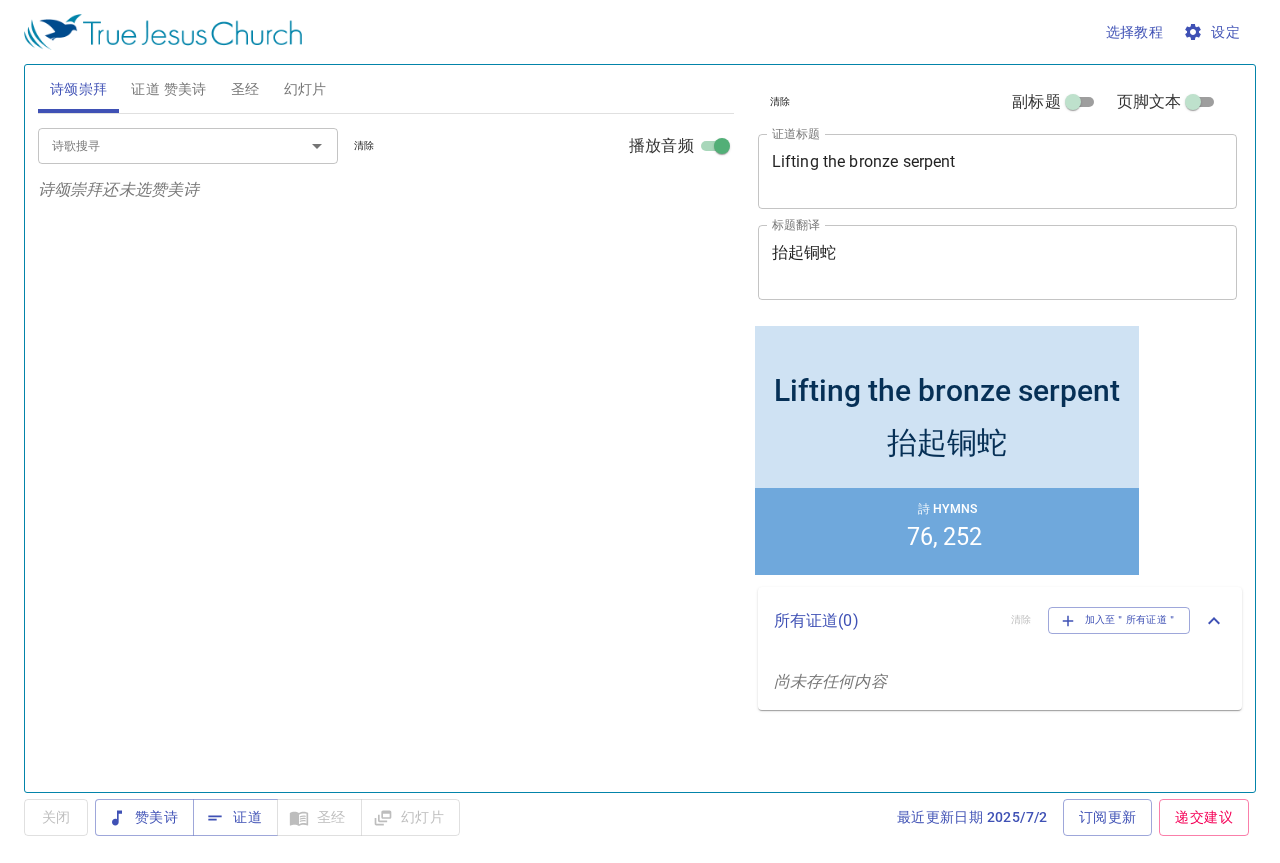 click on "证道 赞美诗" at bounding box center [168, 89] 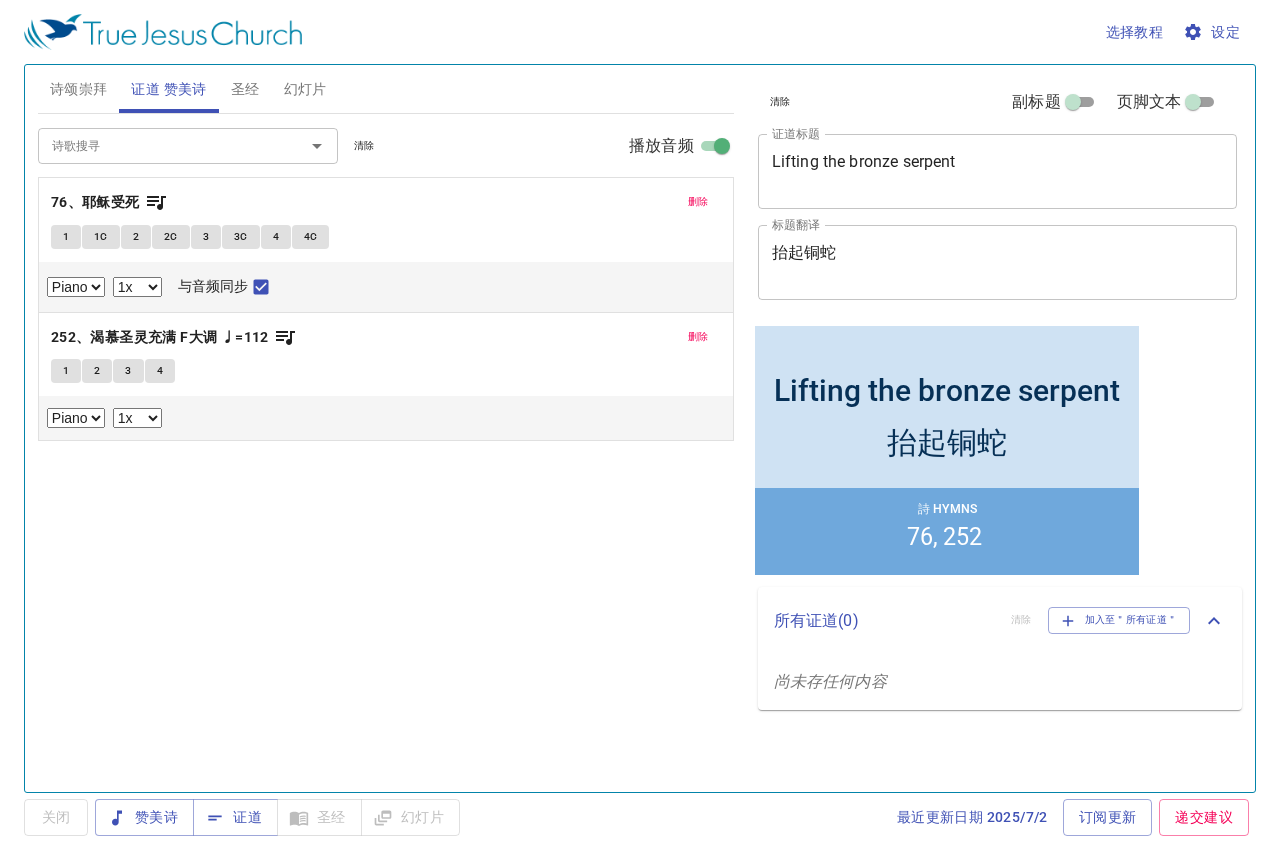 click on "清除" at bounding box center [364, 146] 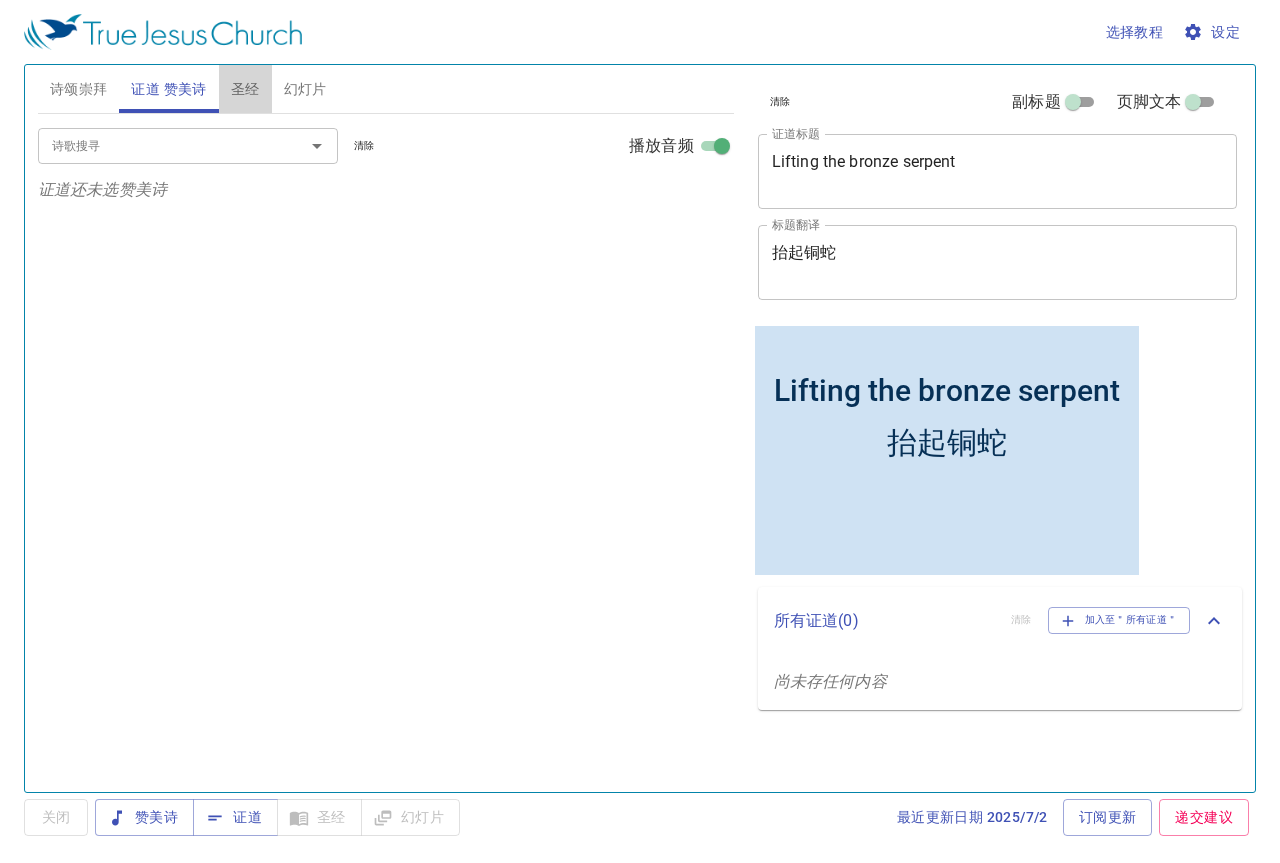 drag, startPoint x: 240, startPoint y: 84, endPoint x: 366, endPoint y: 160, distance: 147.14618 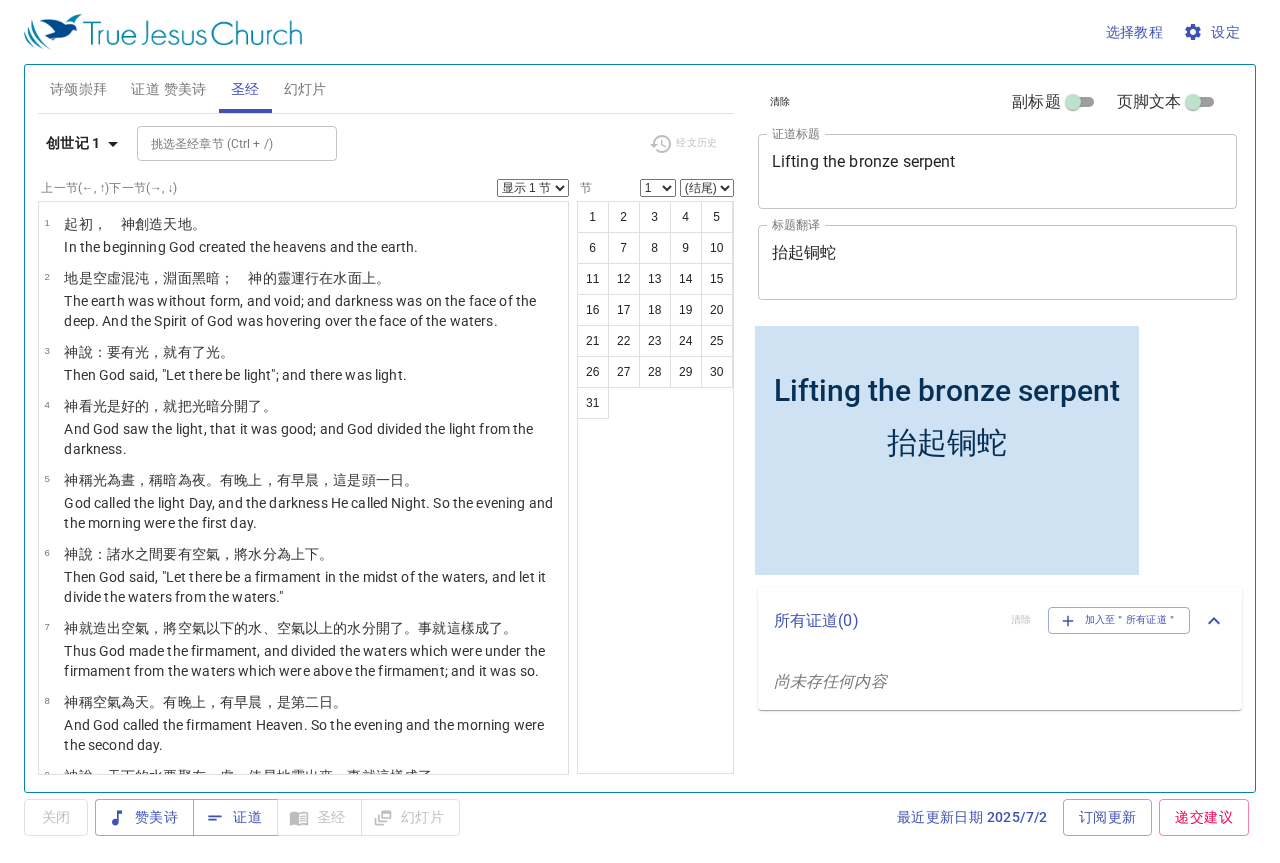 click on "证道 赞美诗" at bounding box center [168, 89] 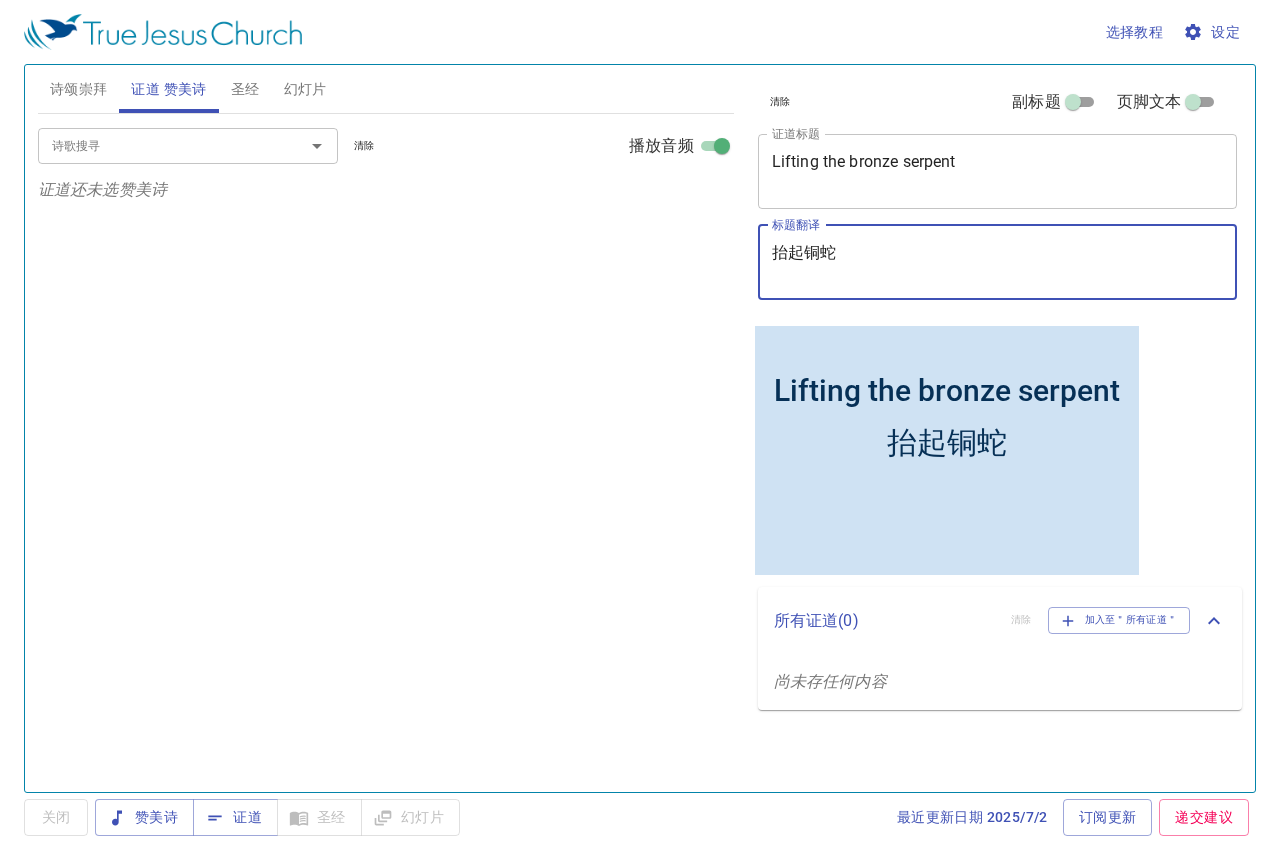 drag, startPoint x: 871, startPoint y: 248, endPoint x: 259, endPoint y: 242, distance: 612.0294 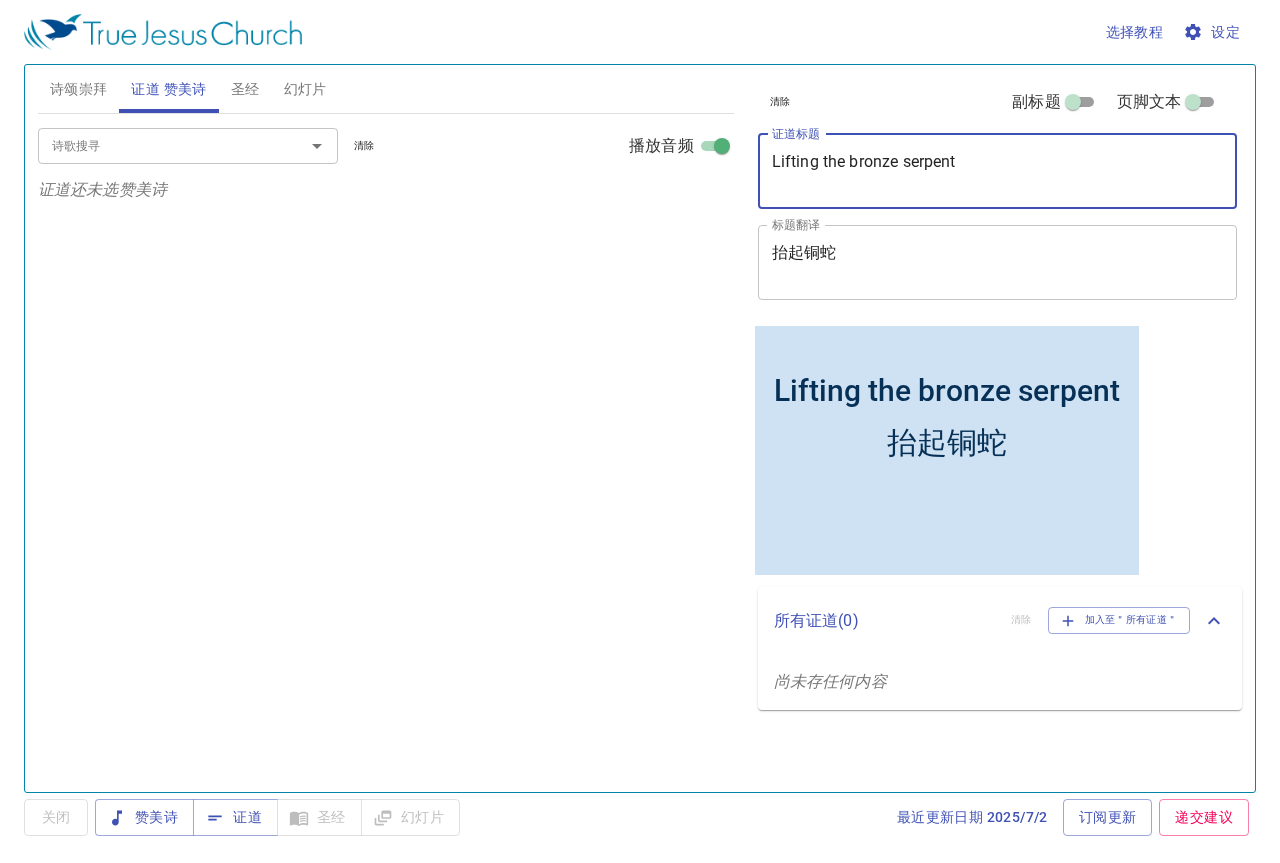 drag, startPoint x: 958, startPoint y: 156, endPoint x: 417, endPoint y: 149, distance: 541.0453 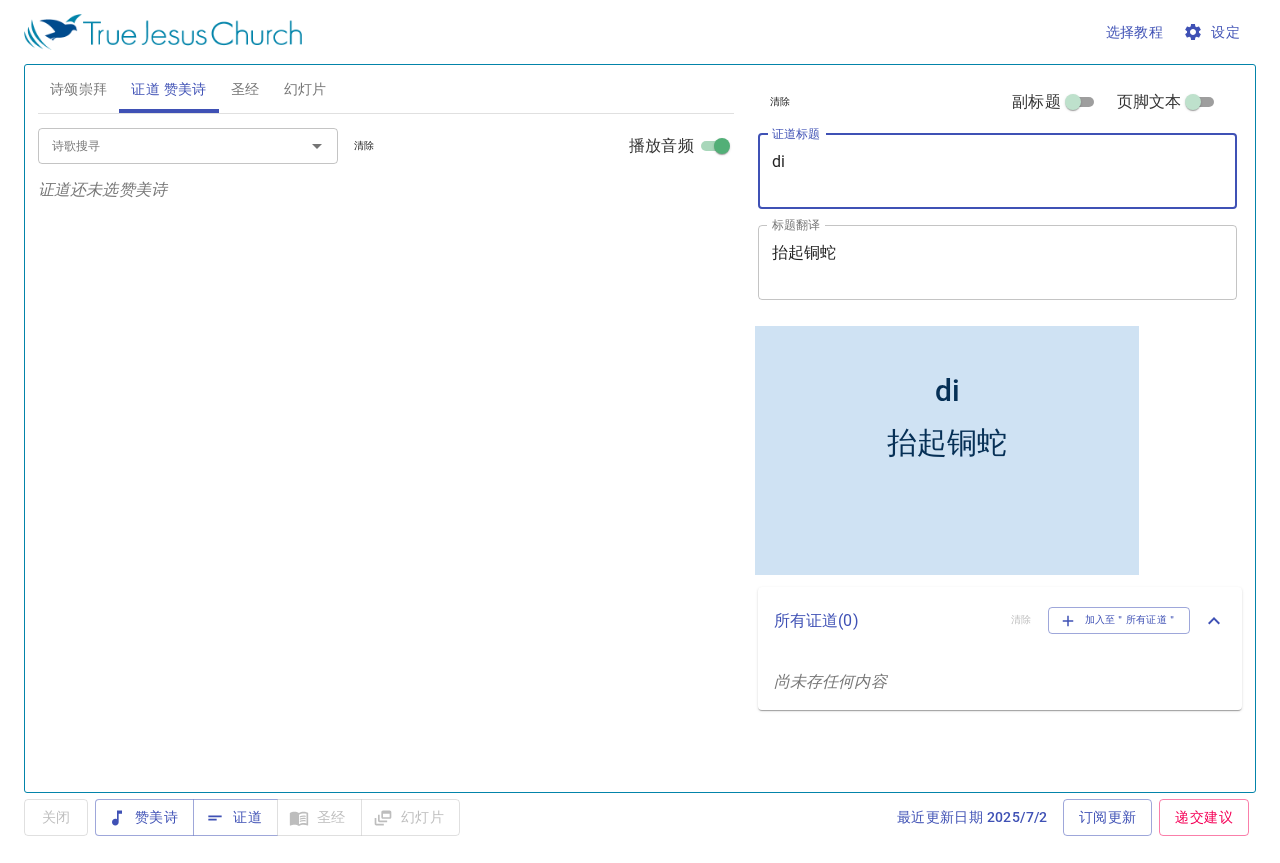 type on "d" 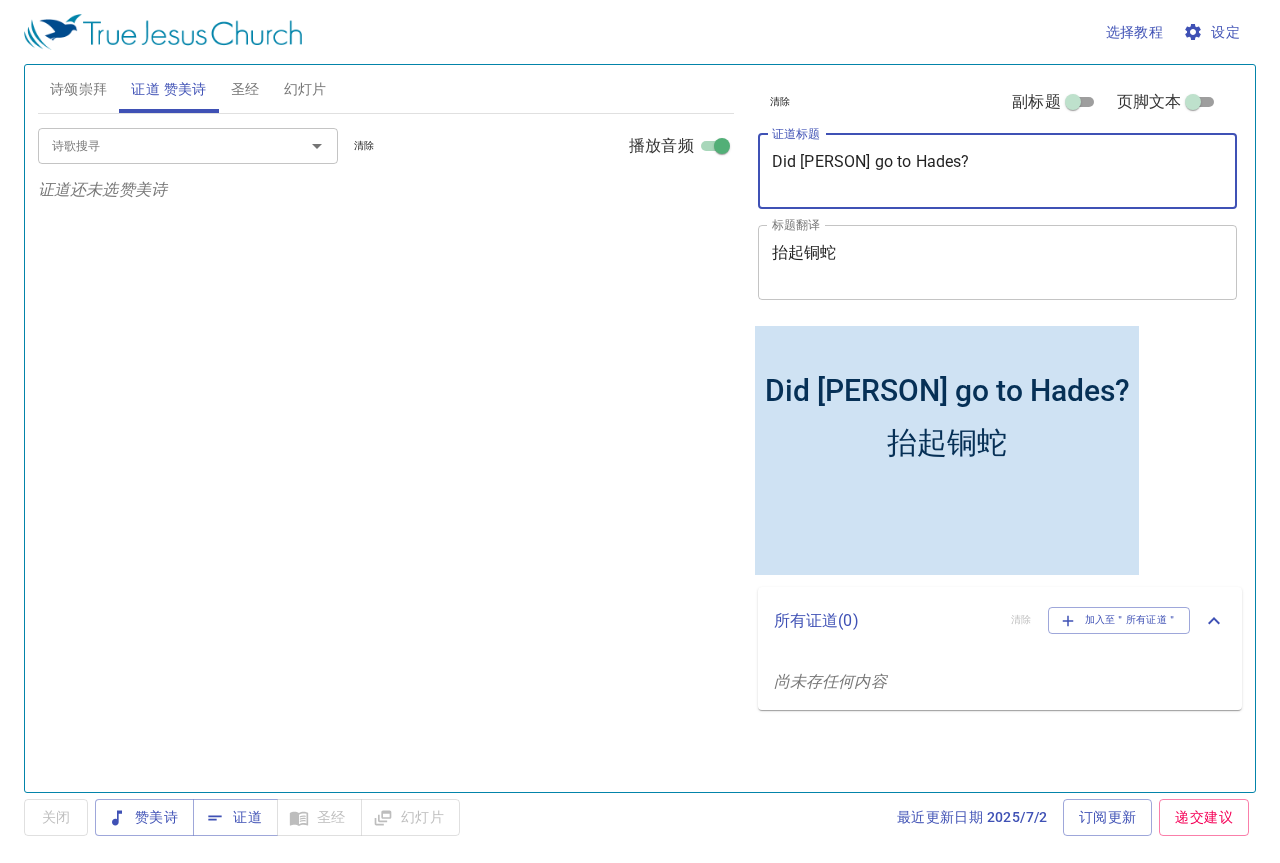 type on "Did Jesus go to Hades?" 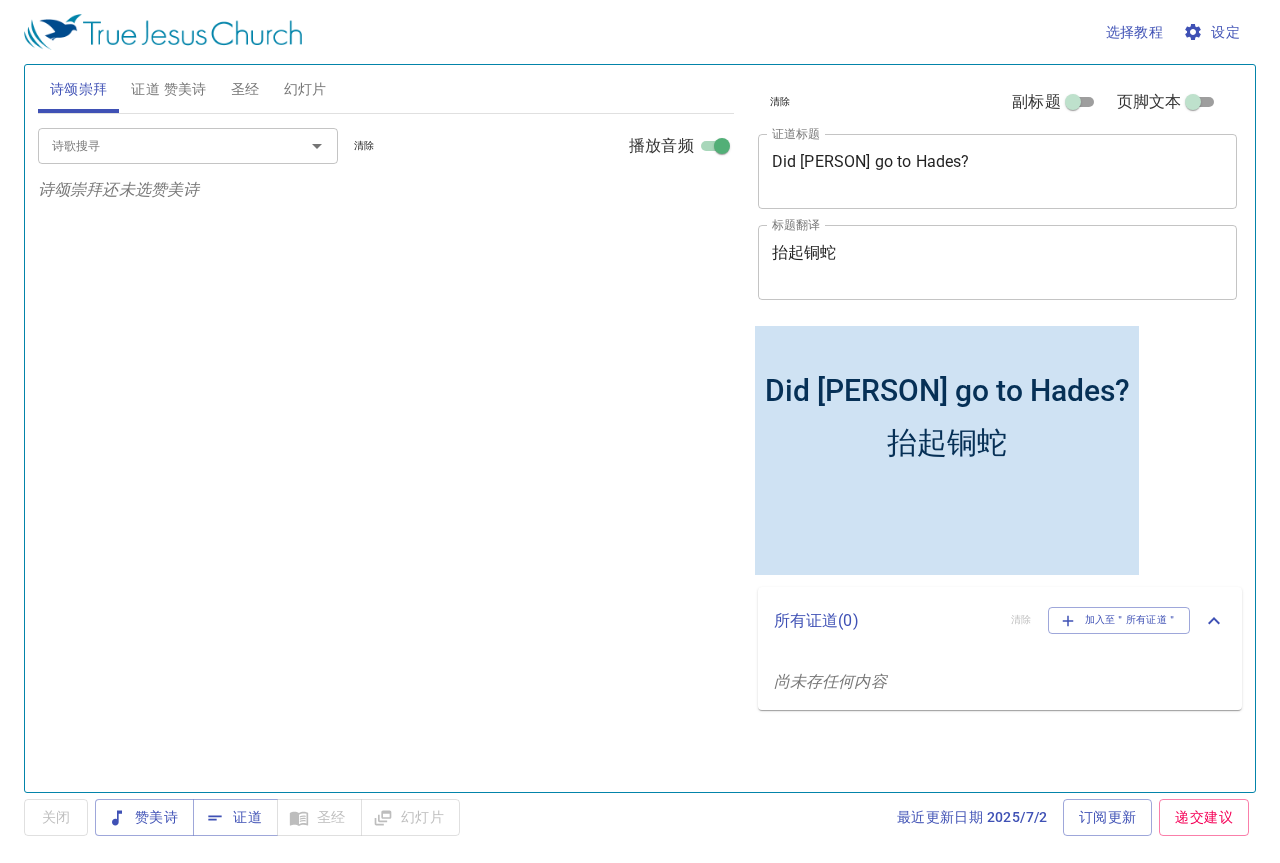 click on "诗歌搜寻" at bounding box center (158, 145) 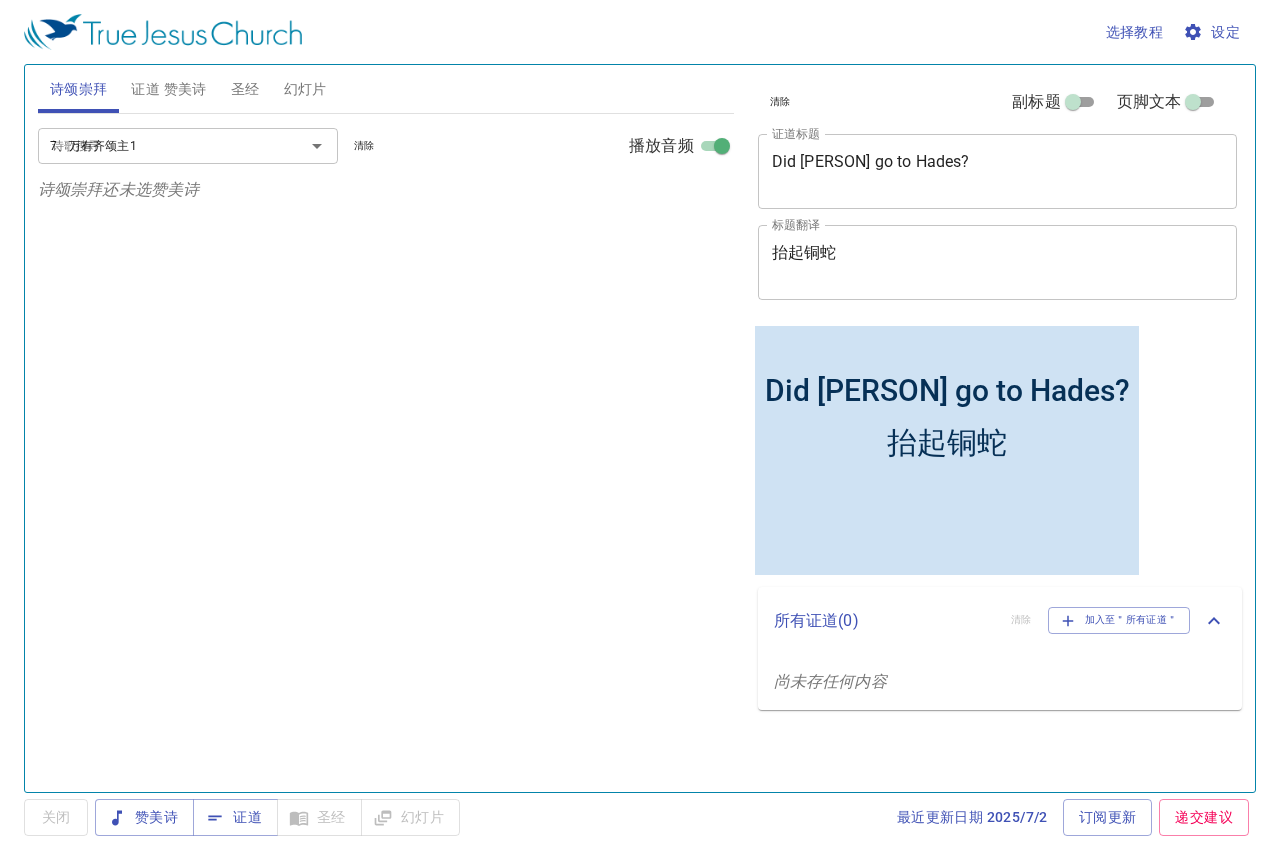type on "7、万有齐颂主11" 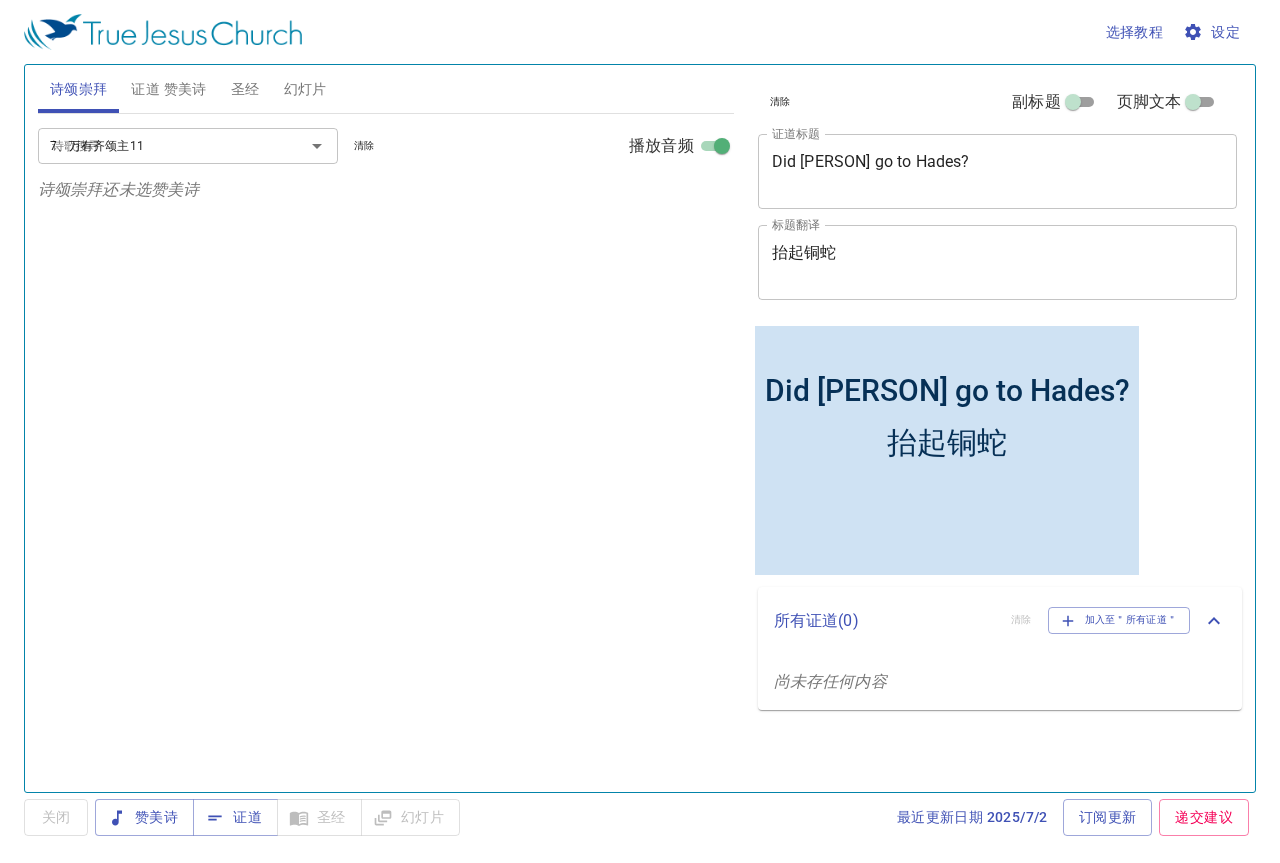 select on "1" 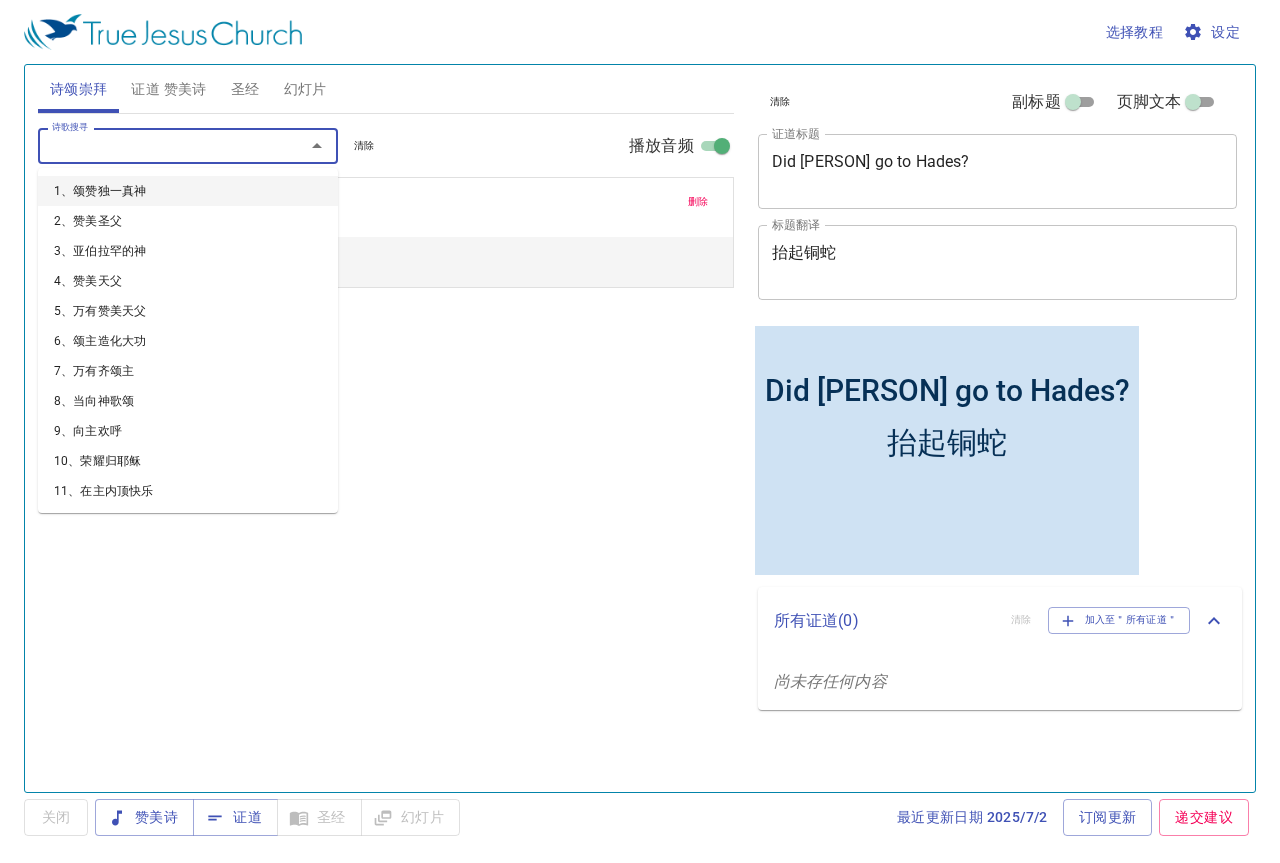 type on "1、颂赞独一真神" 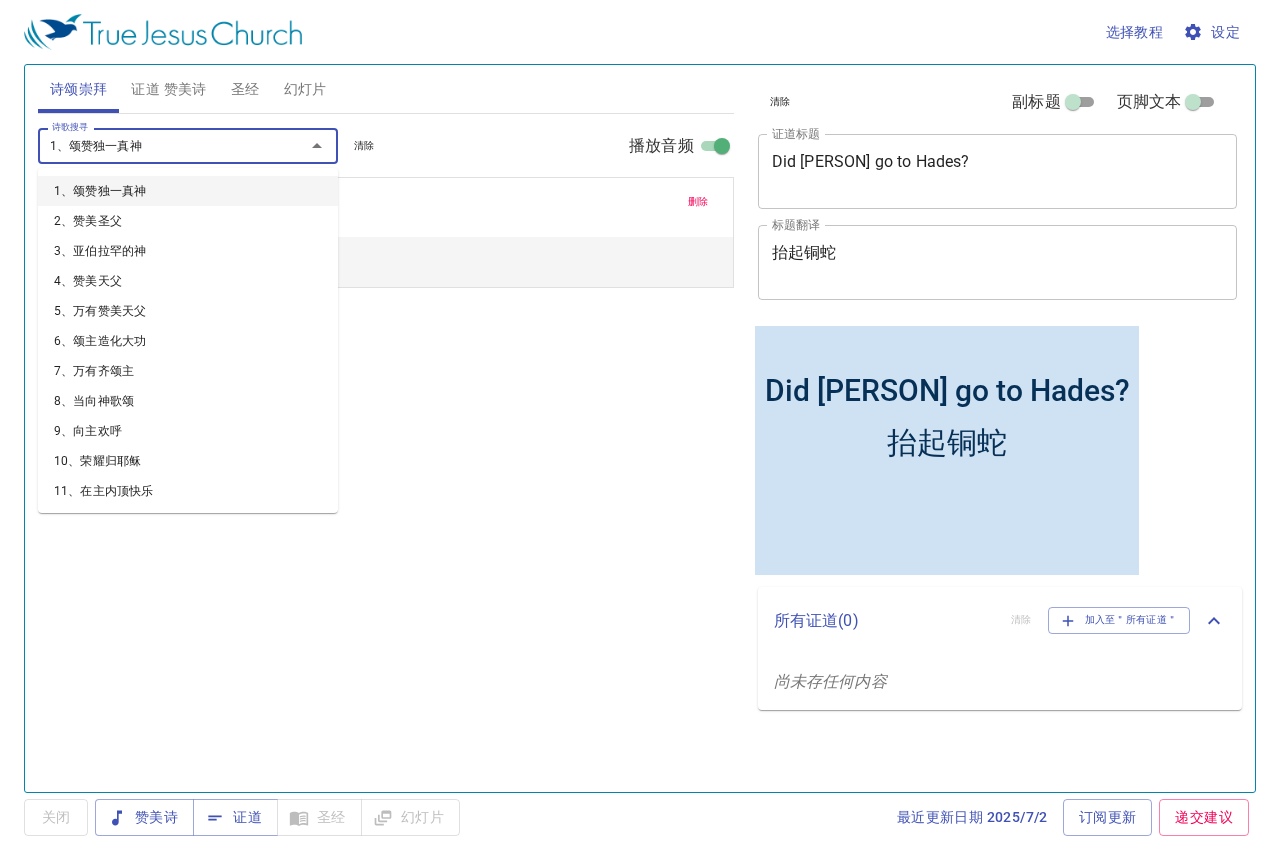 select on "1" 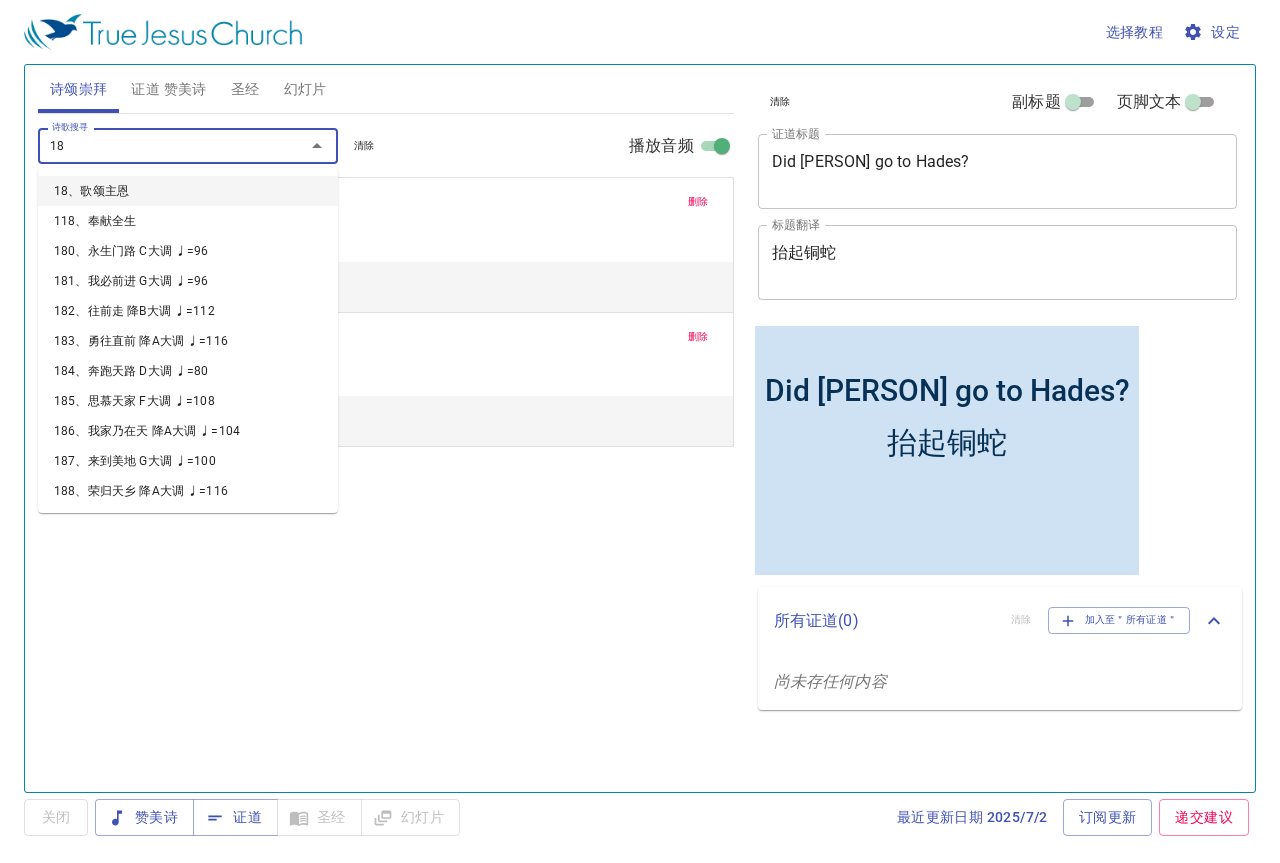 type on "18、歌颂主恩" 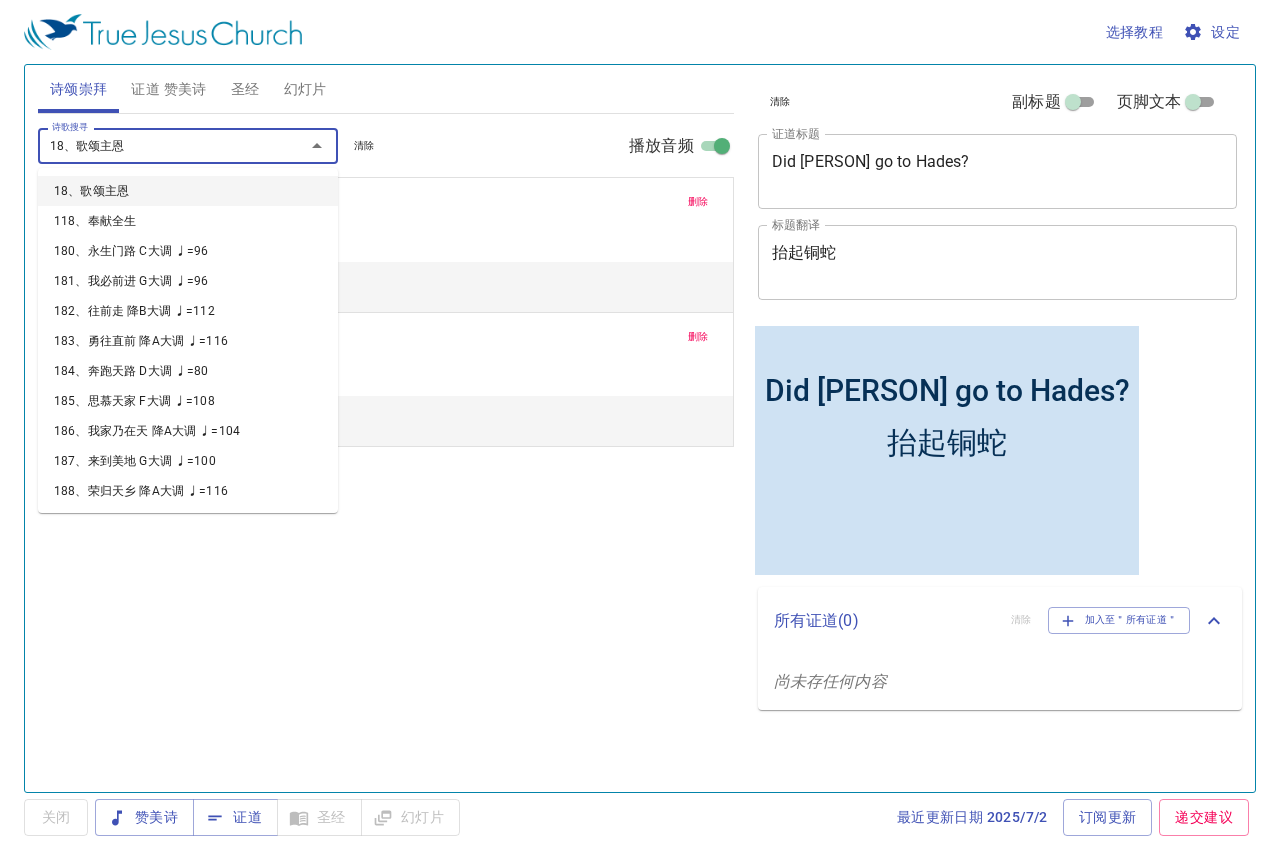 type 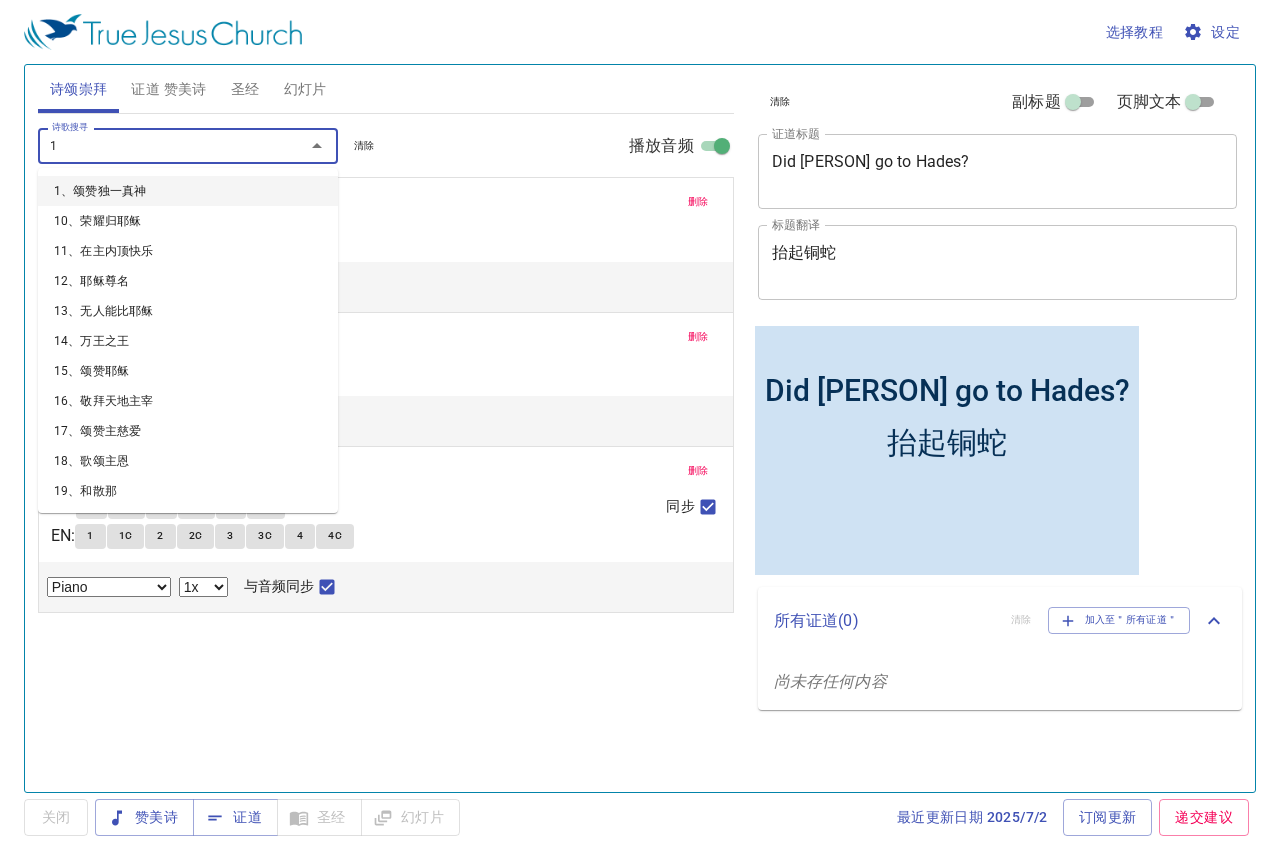 type on "19" 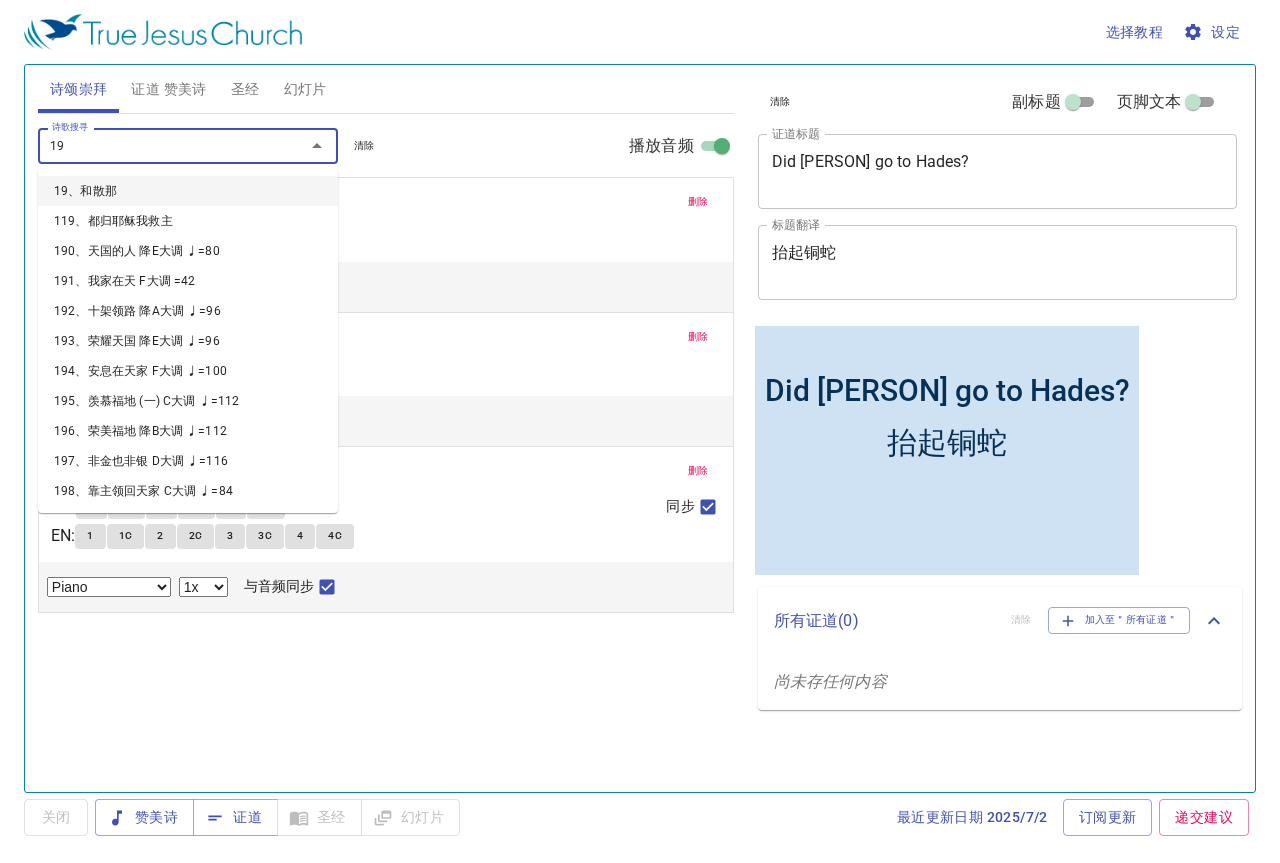 type 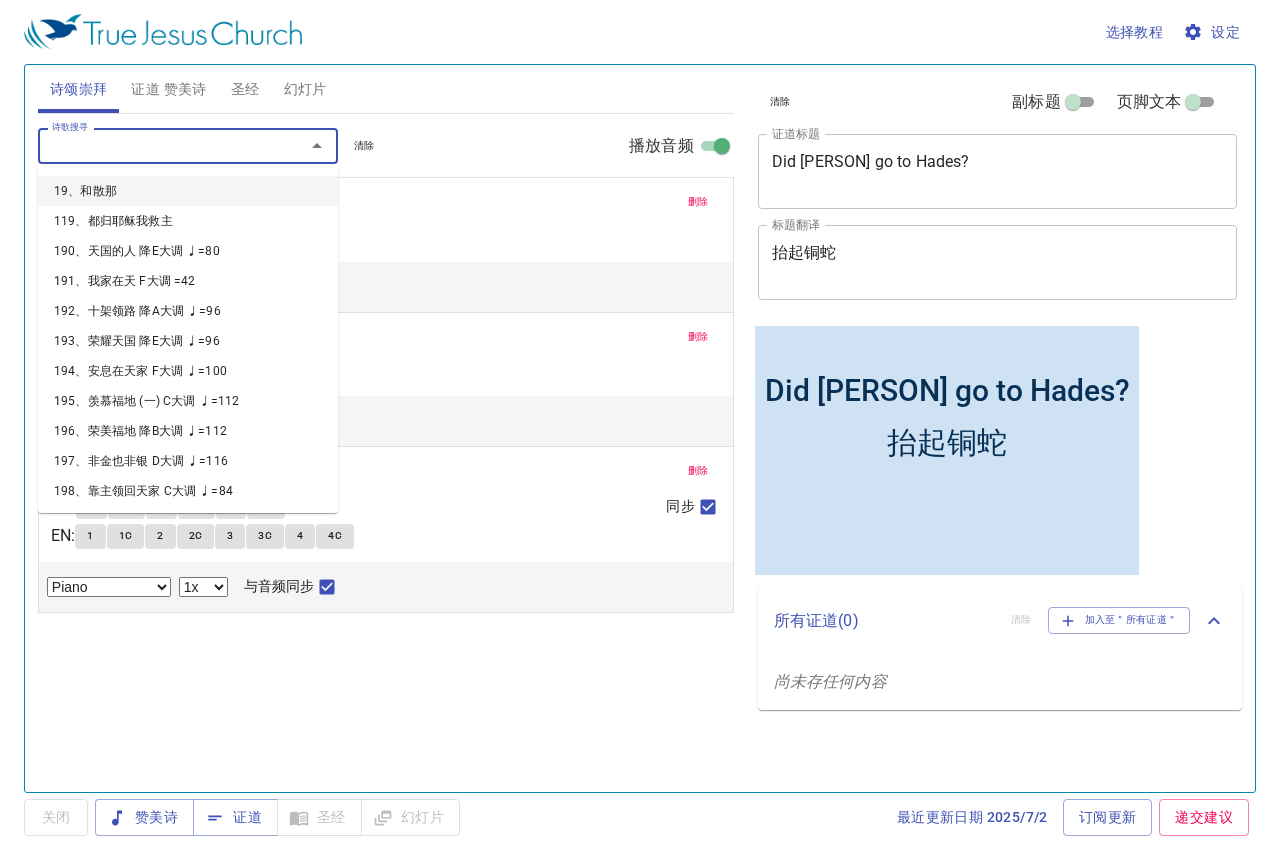 select on "1" 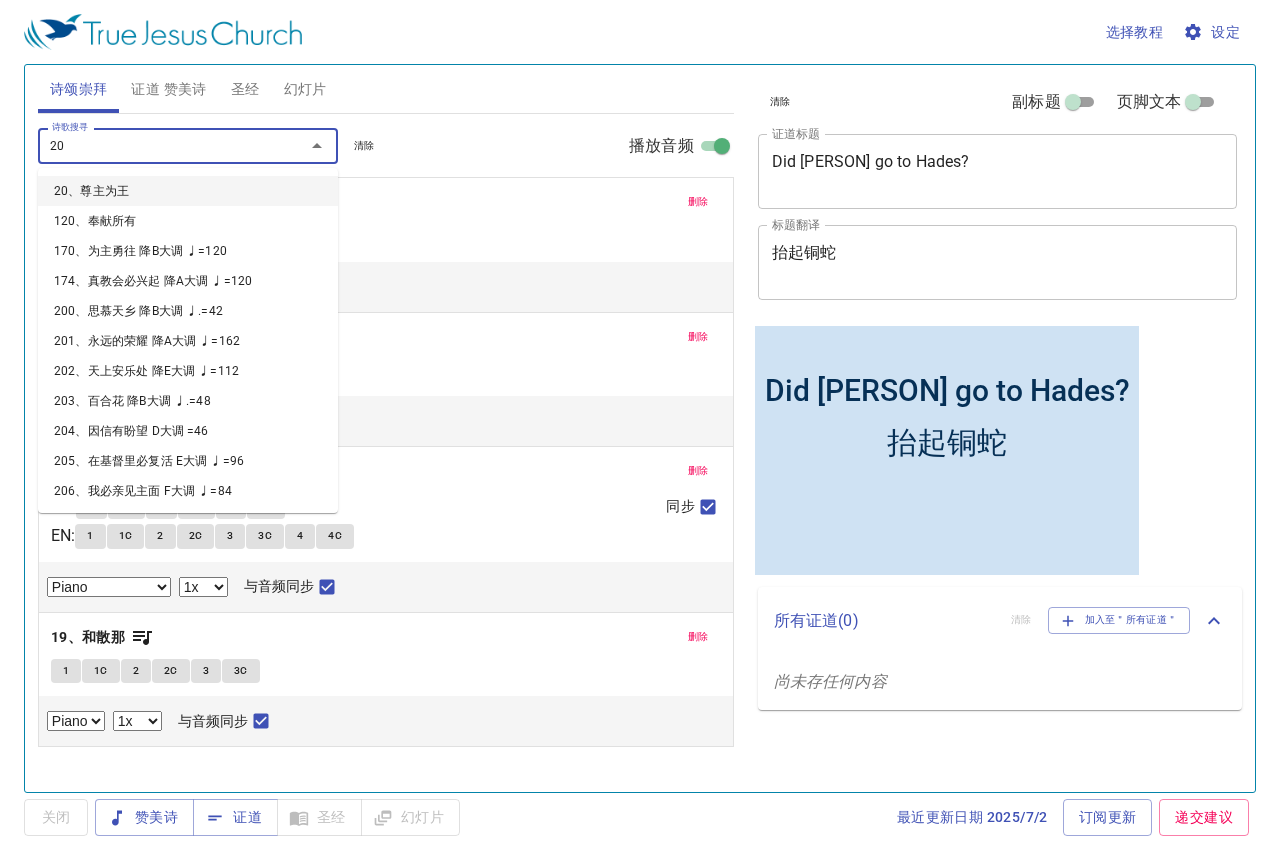 type on "20、尊主为王" 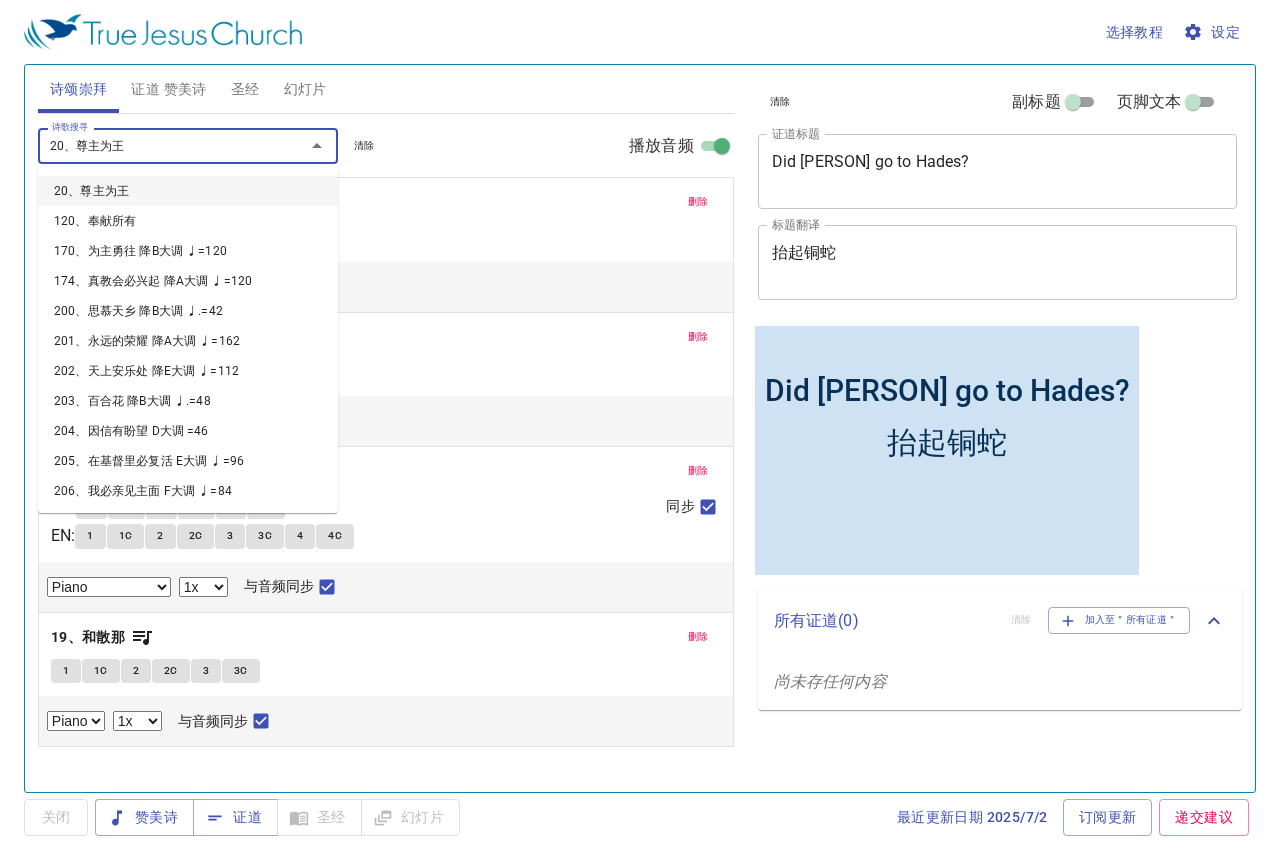 select on "1" 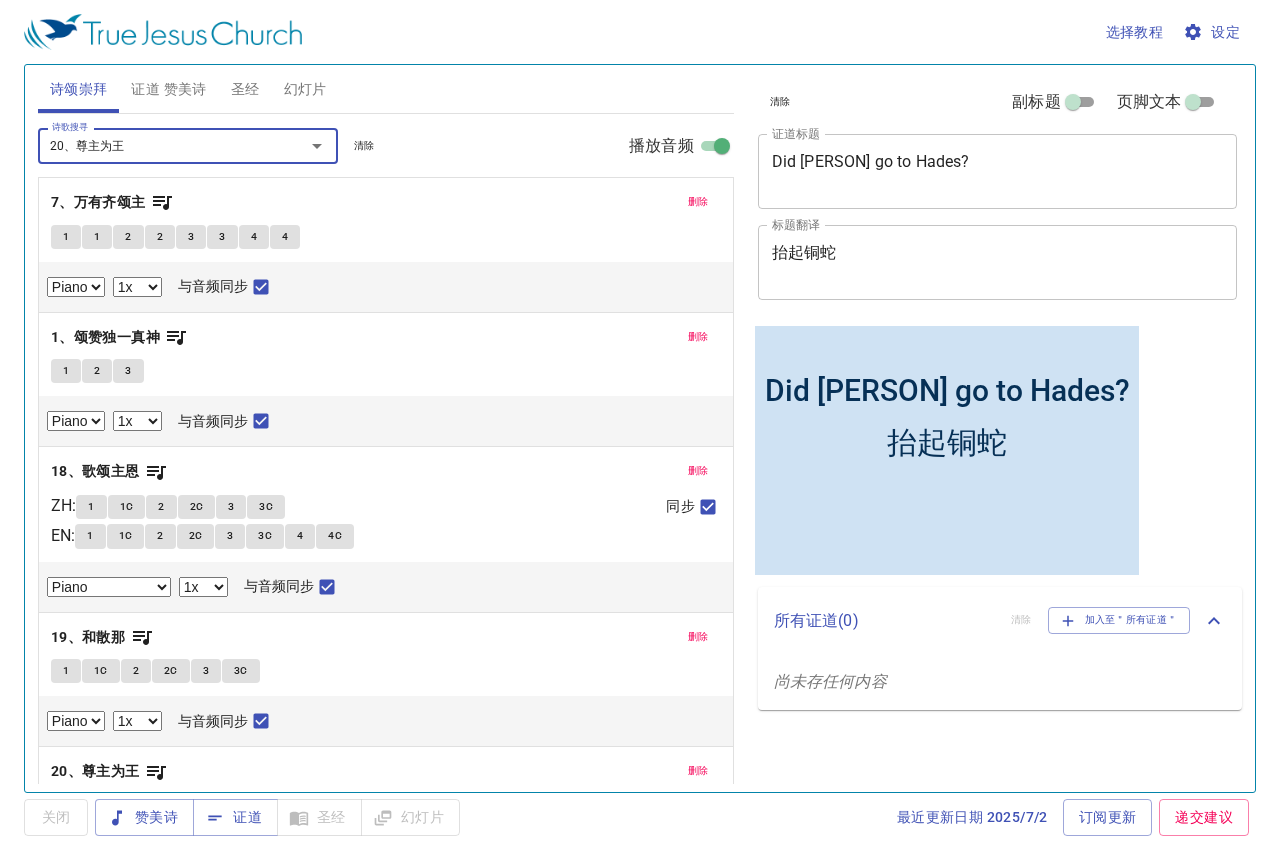 type 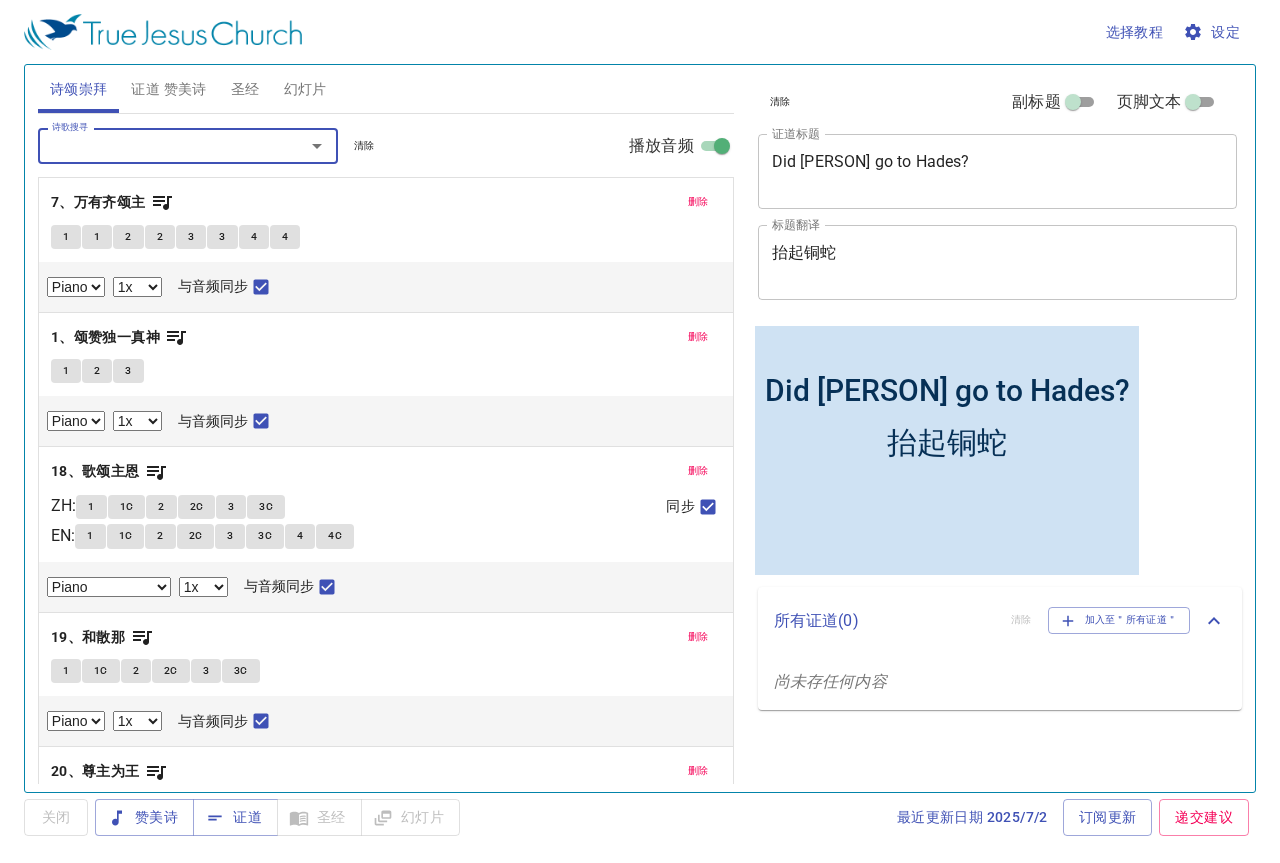 click on "证道 赞美诗" at bounding box center [168, 89] 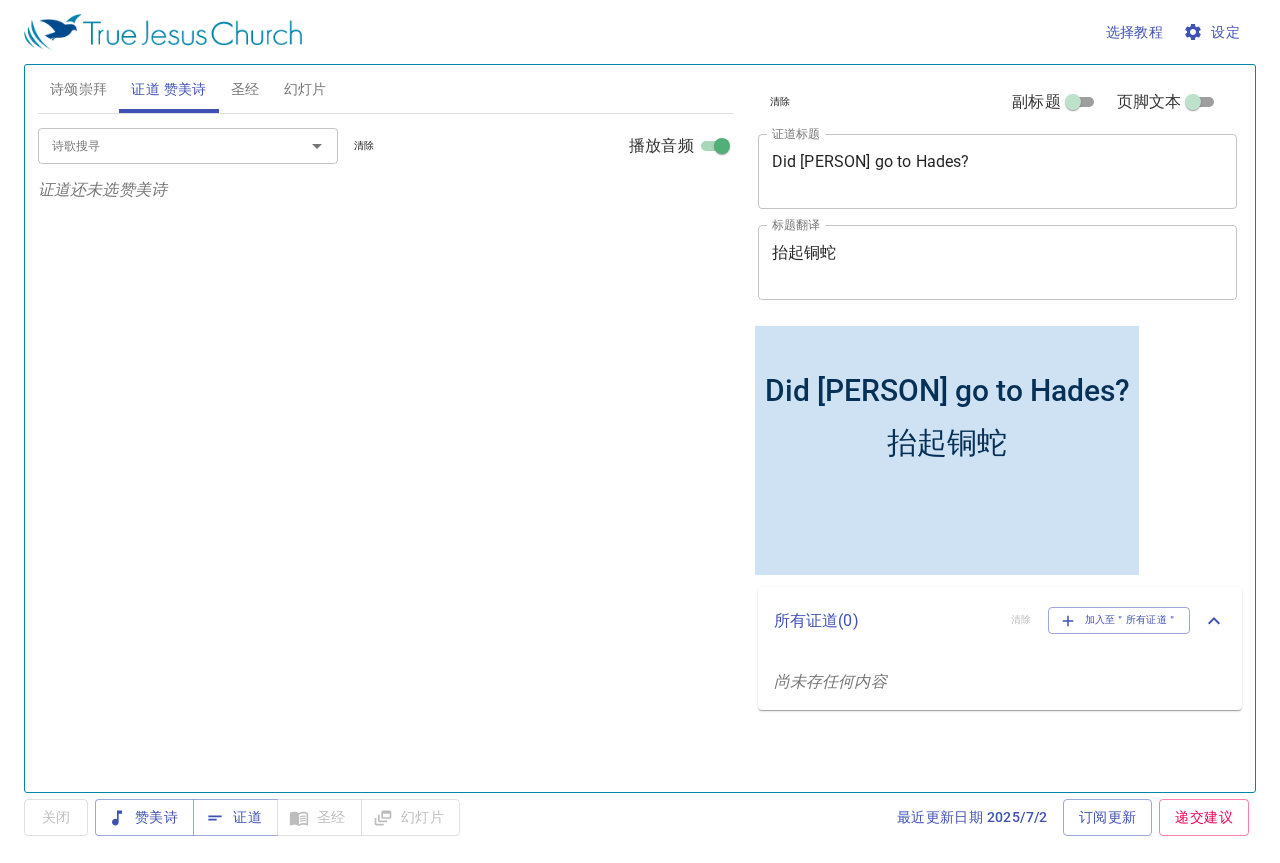 click on "诗歌搜寻 诗歌搜寻   清除 播放音频" at bounding box center (386, 146) 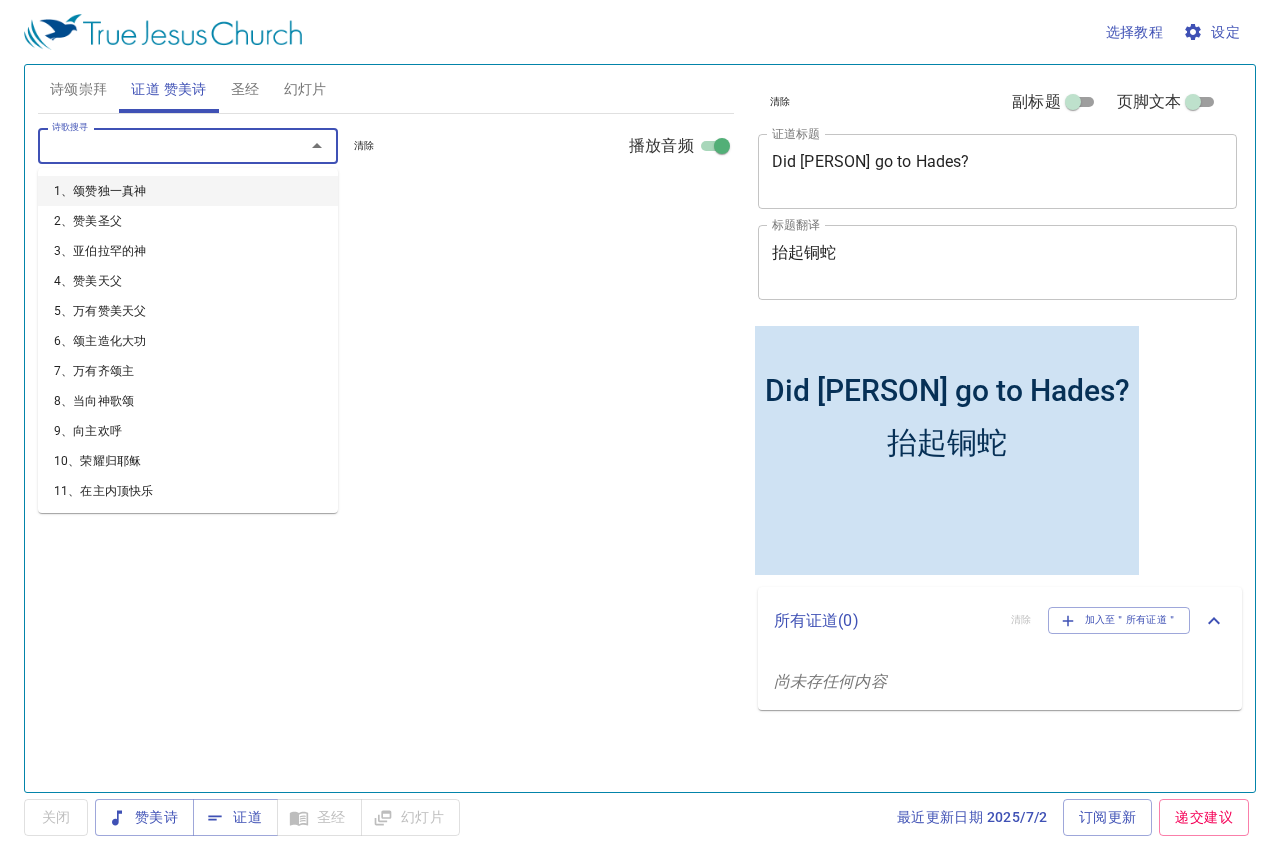 click on "诗歌搜寻" at bounding box center (158, 145) 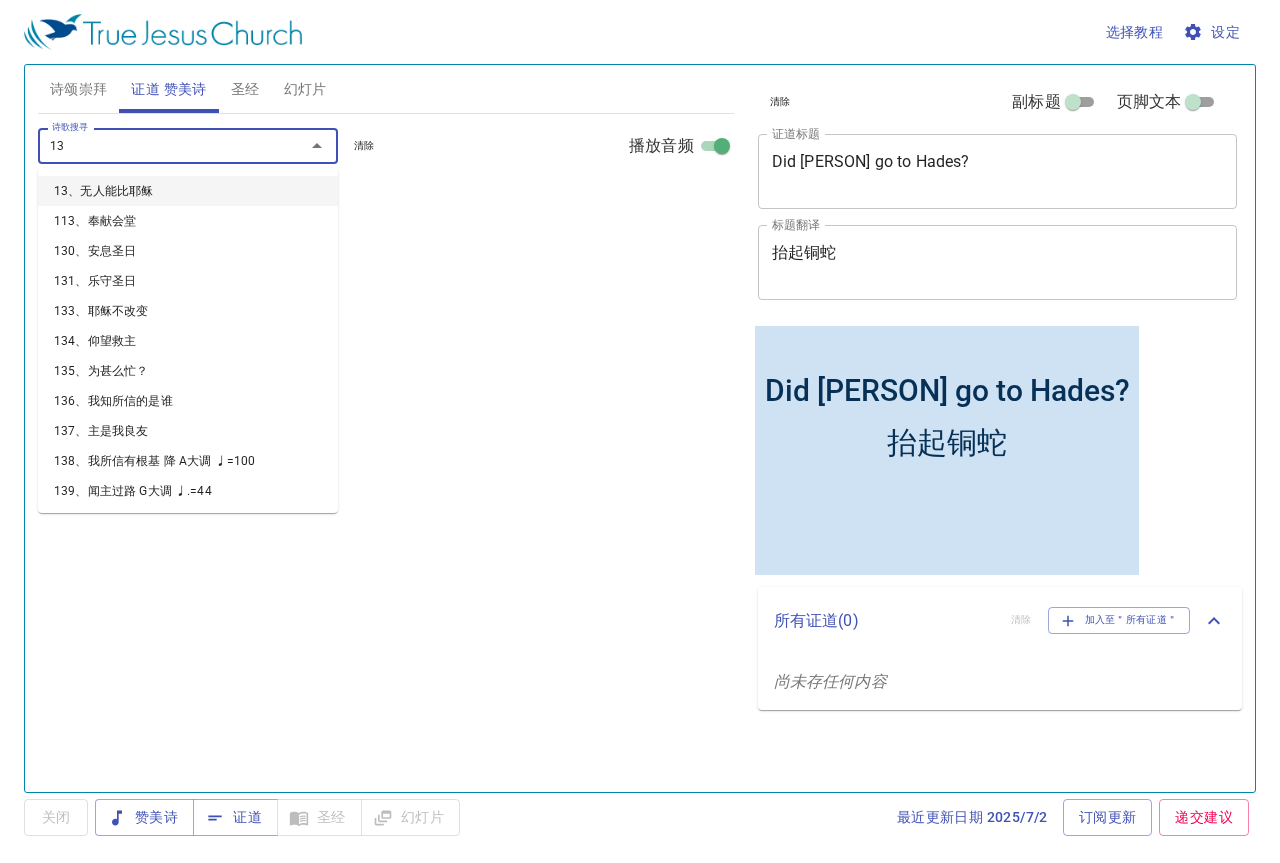 type on "130" 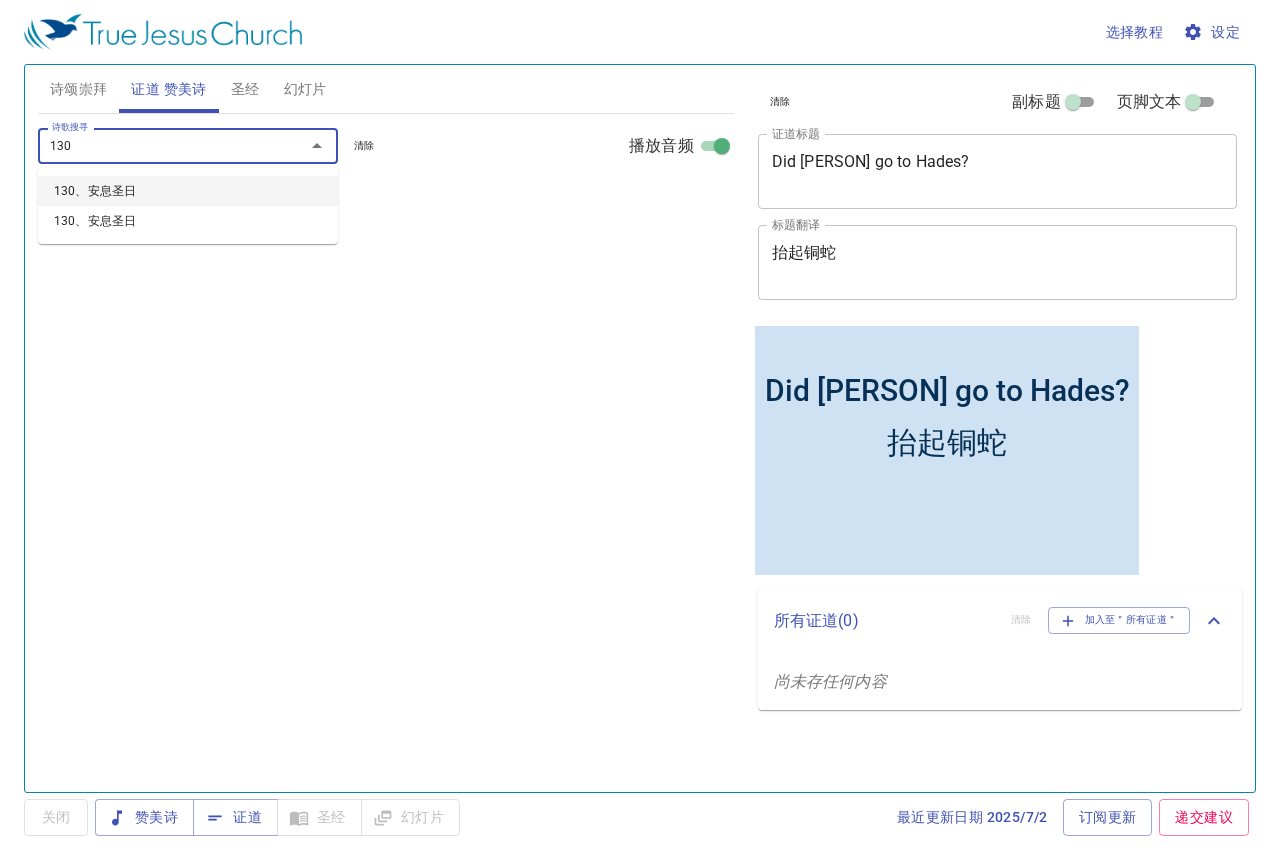 type 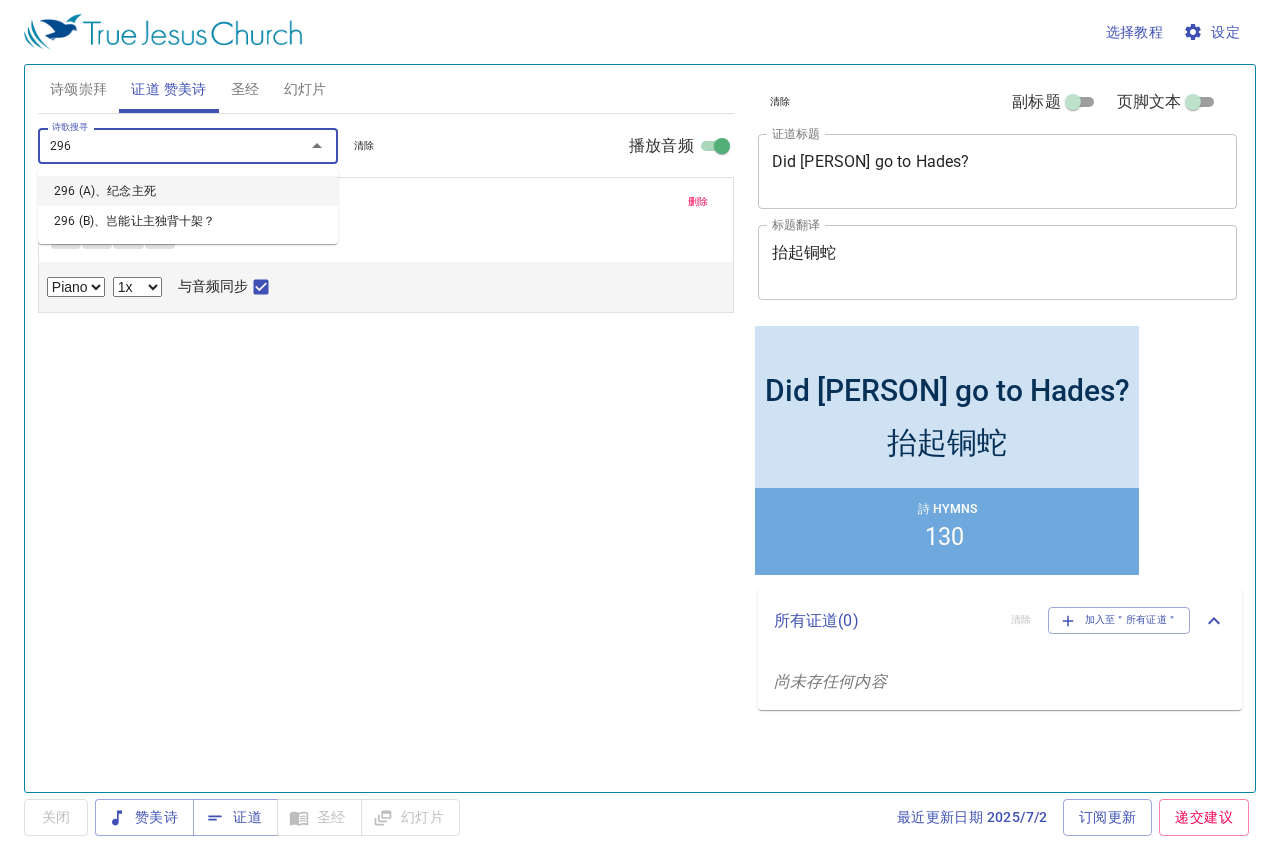 type on "296 (A)、纪念主死" 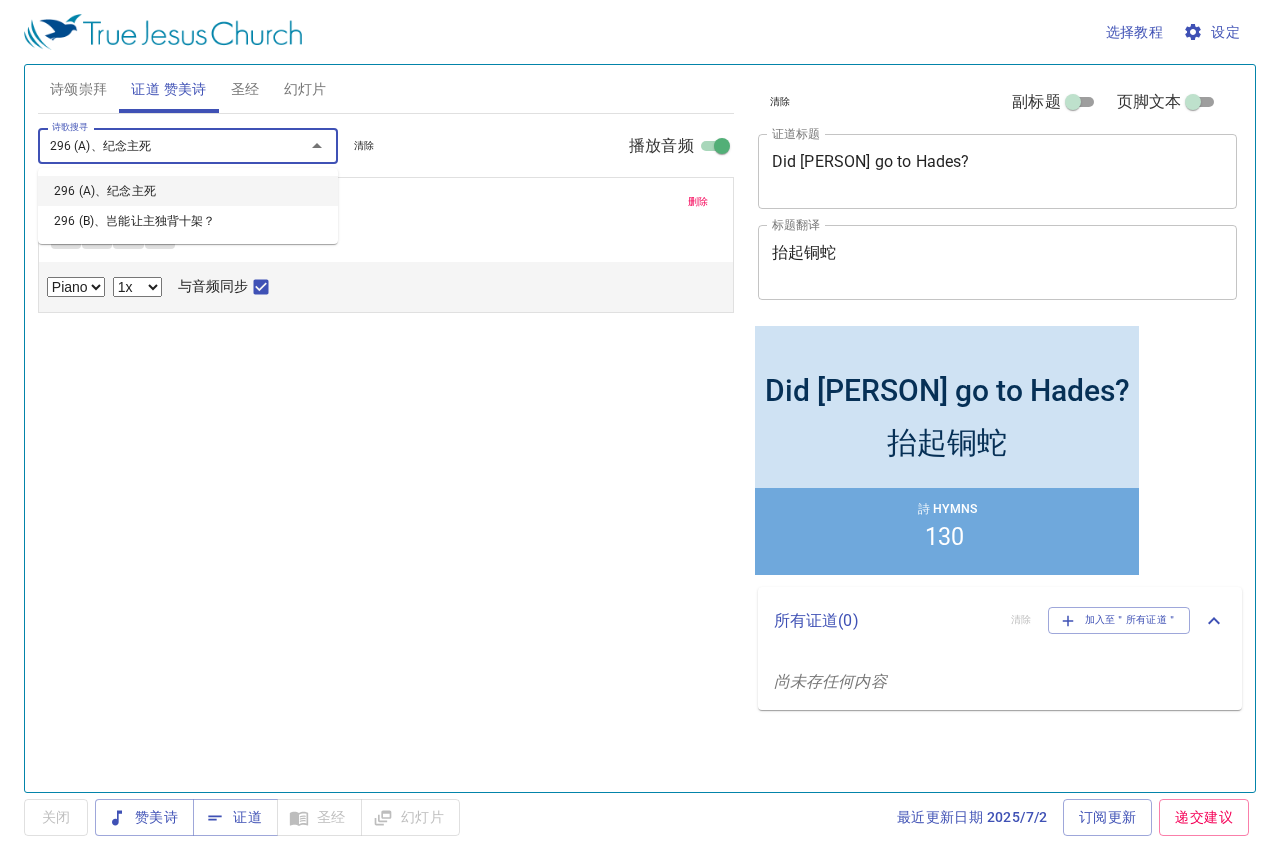 select on "1" 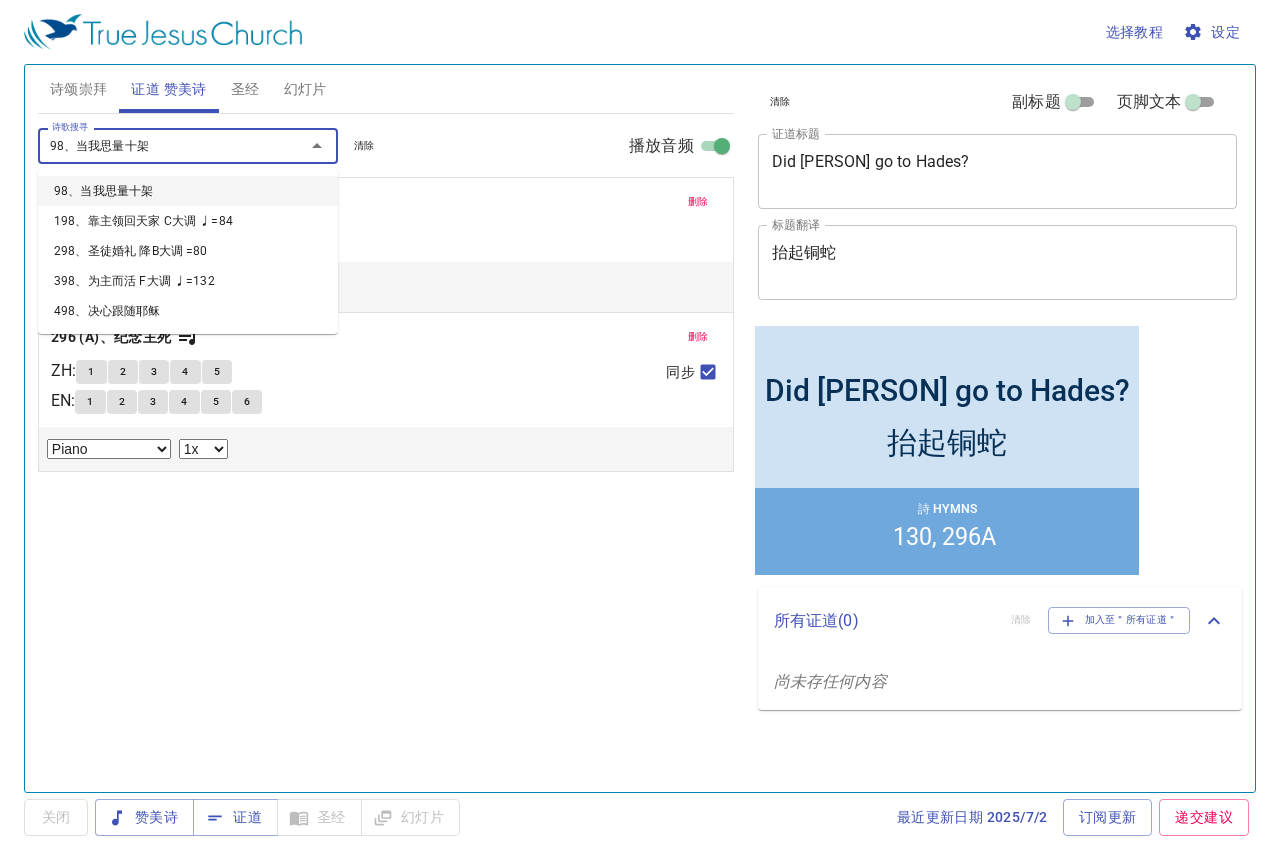 type on "98、当我思量十架2" 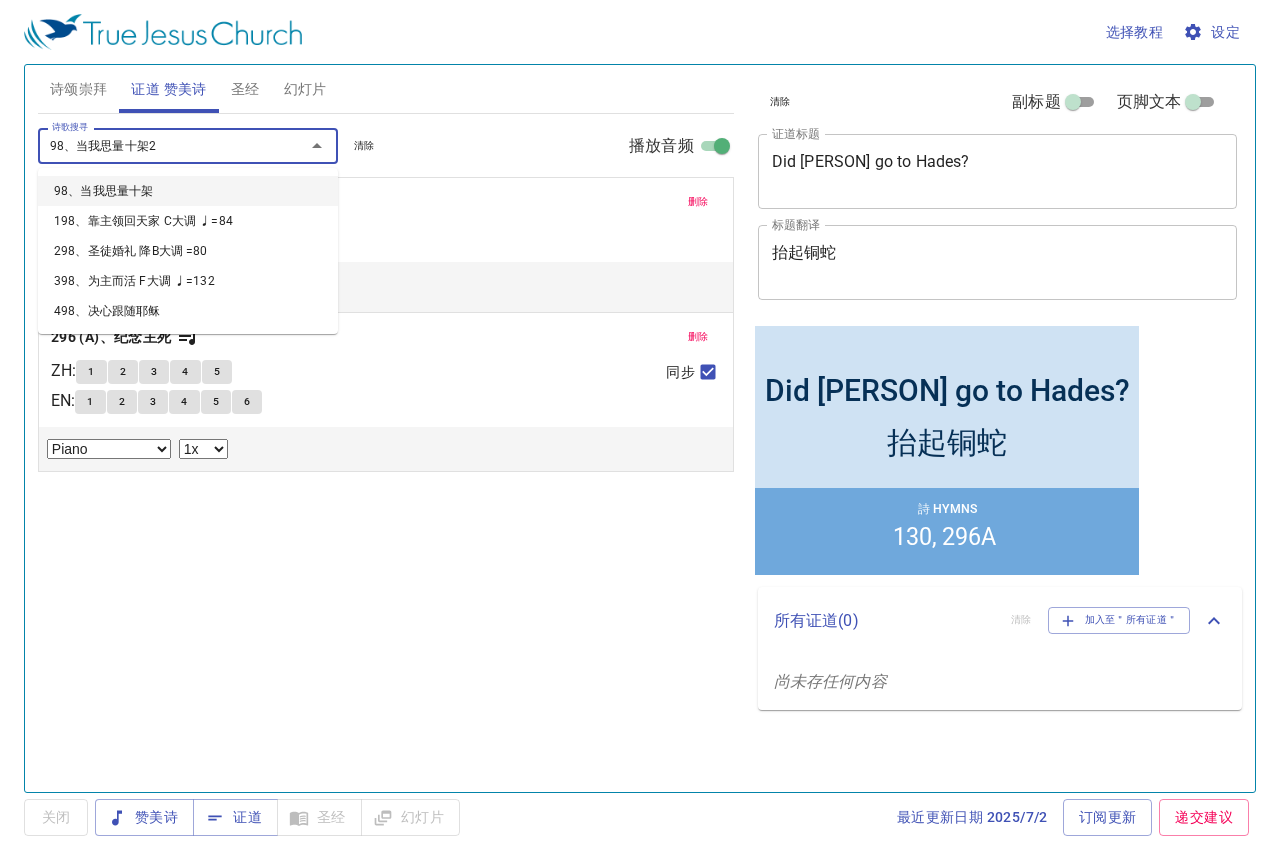 type 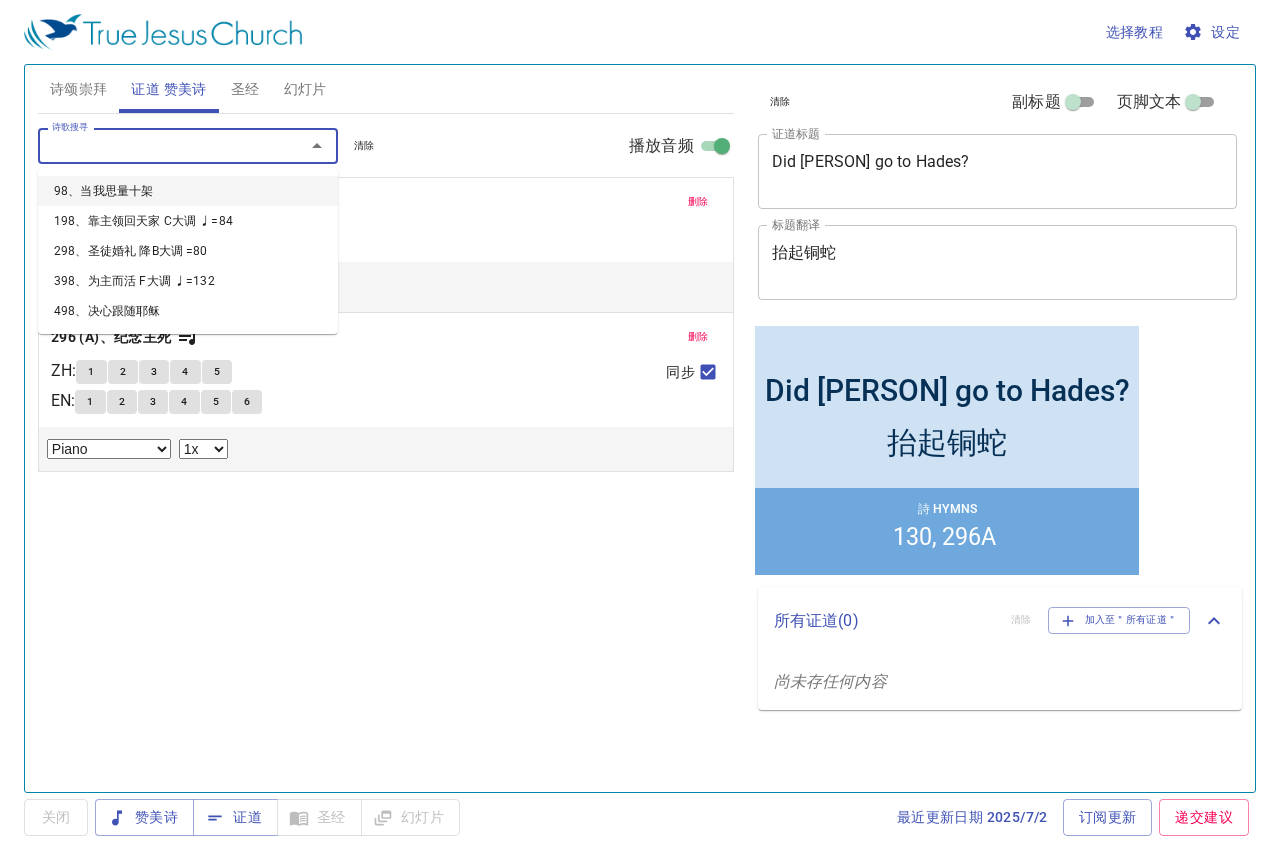 select on "1" 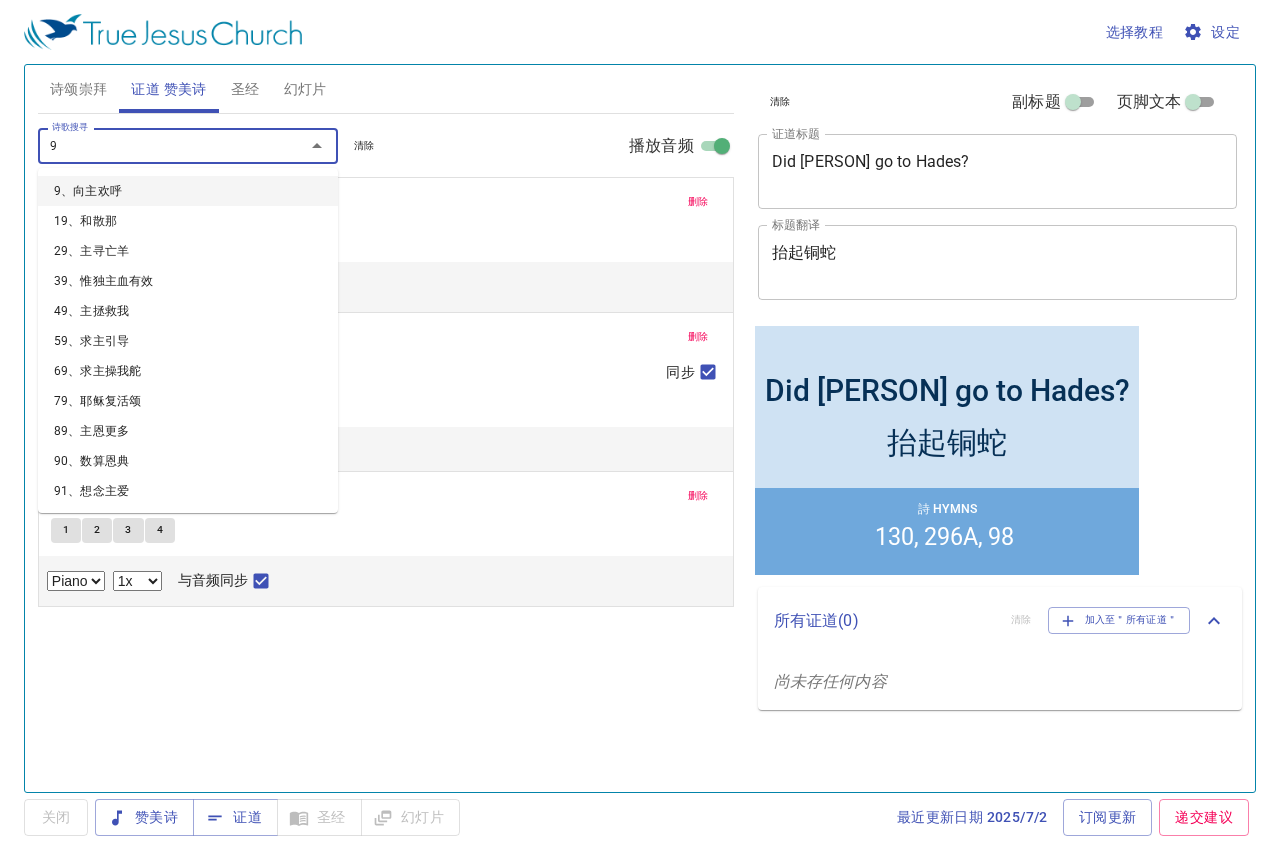 type on "97" 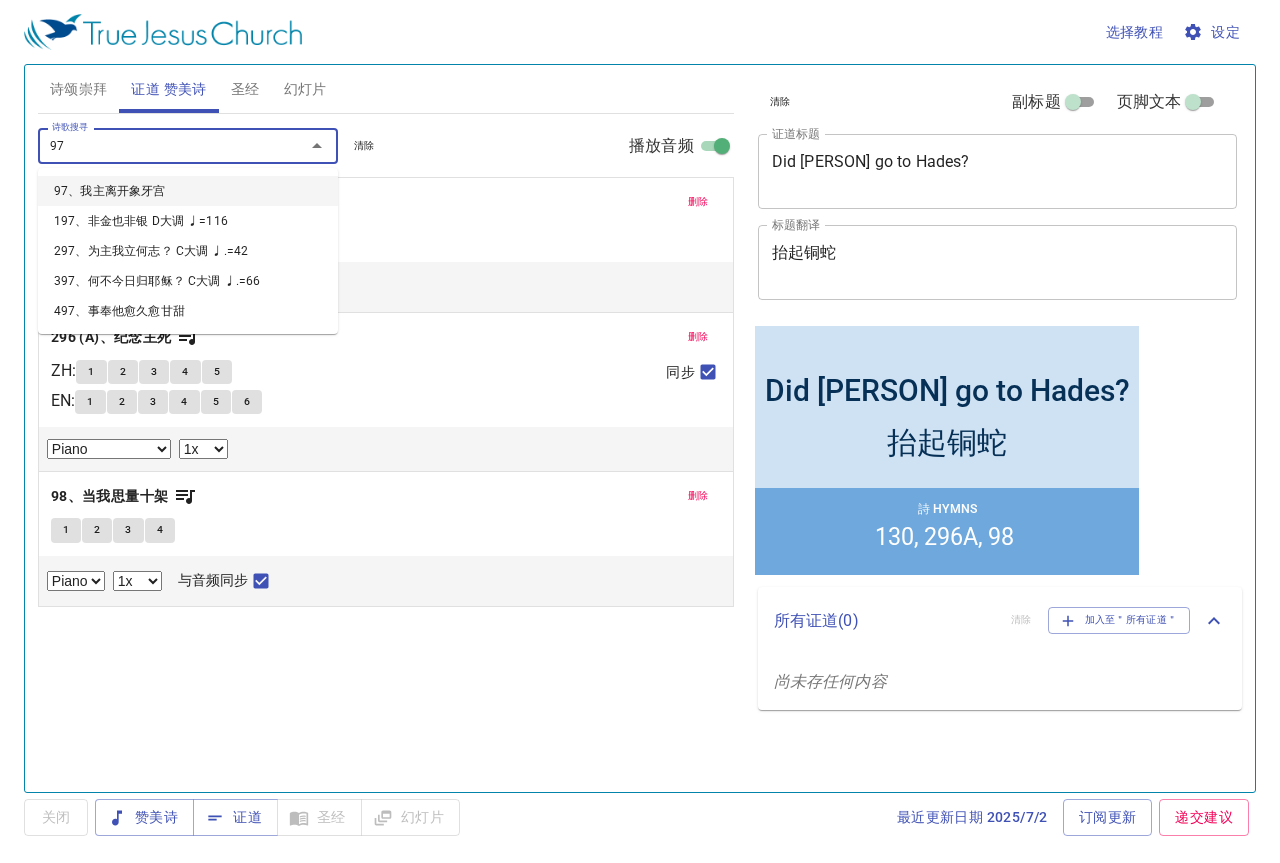 type 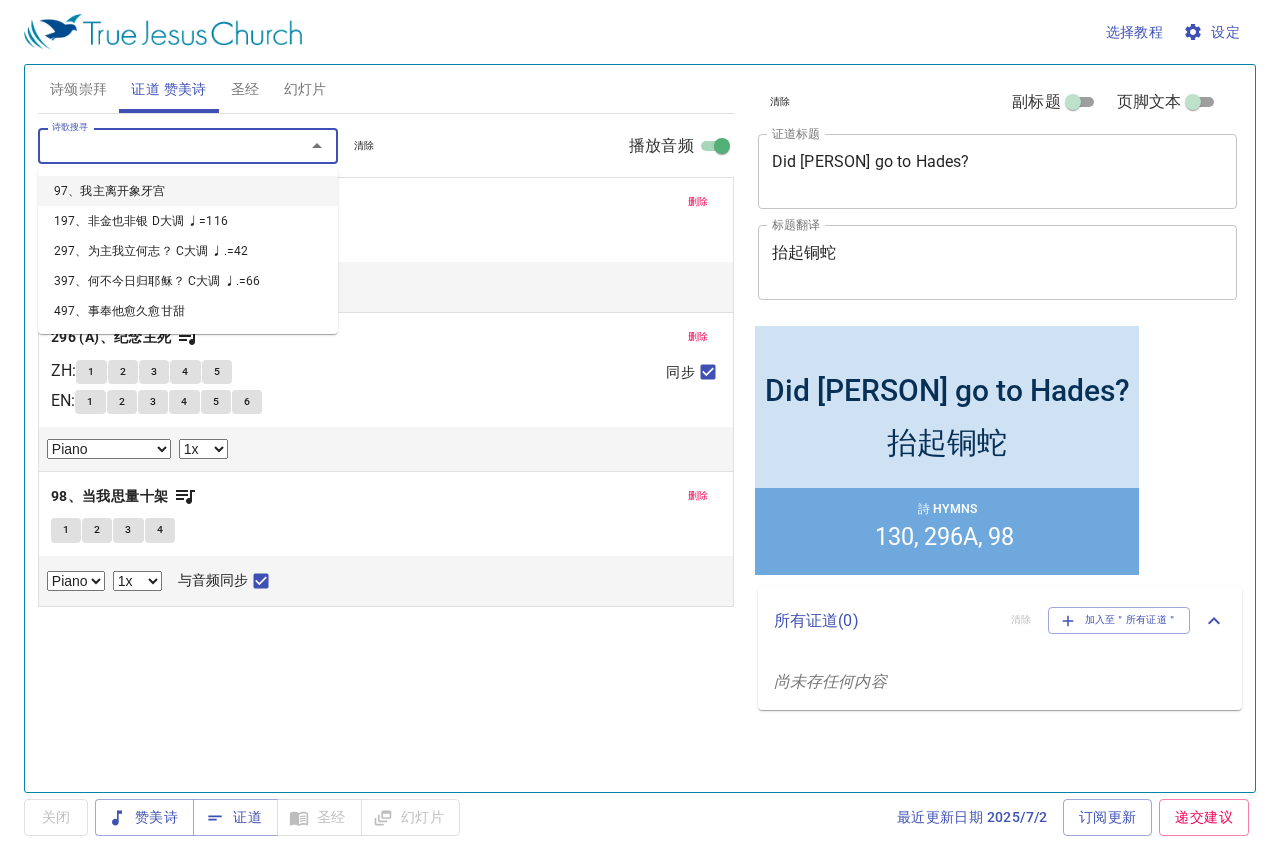 select on "1" 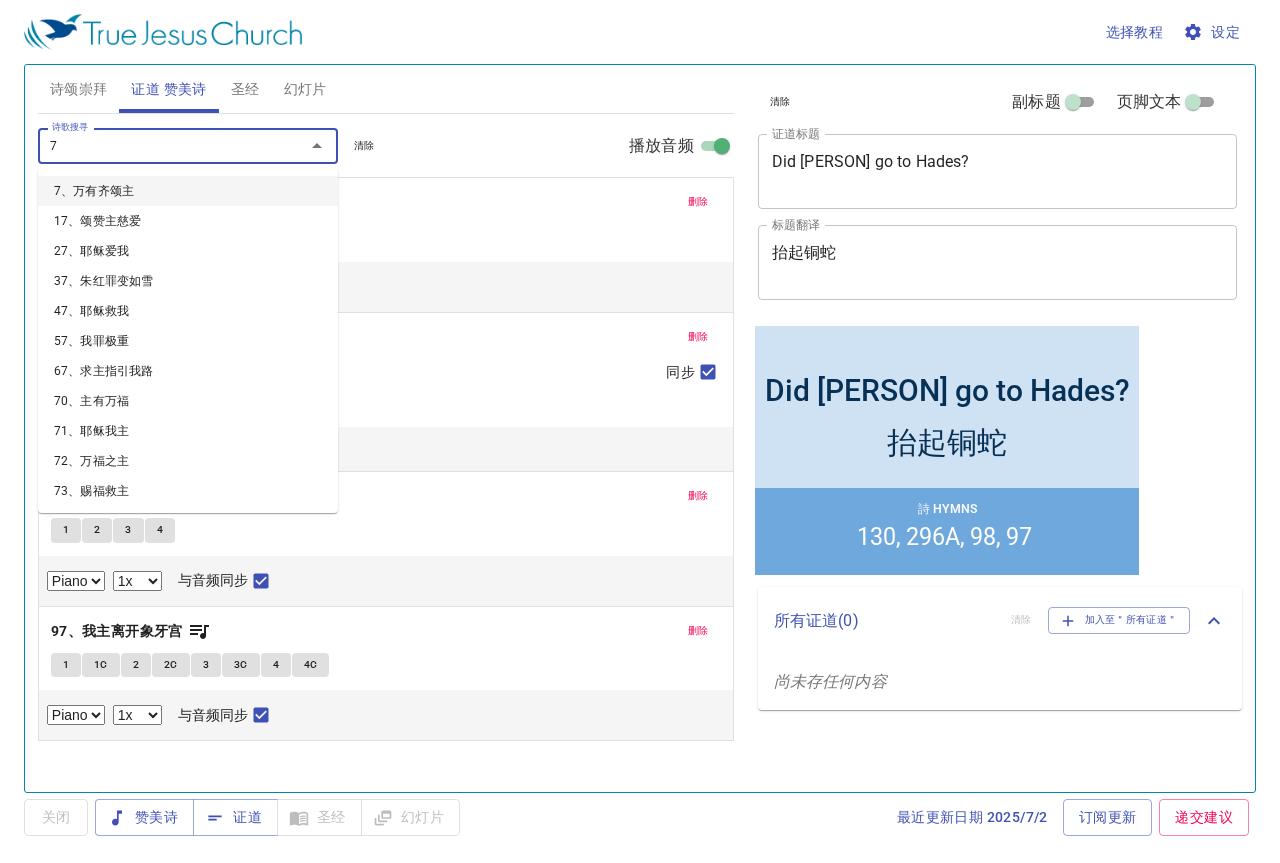 type on "76" 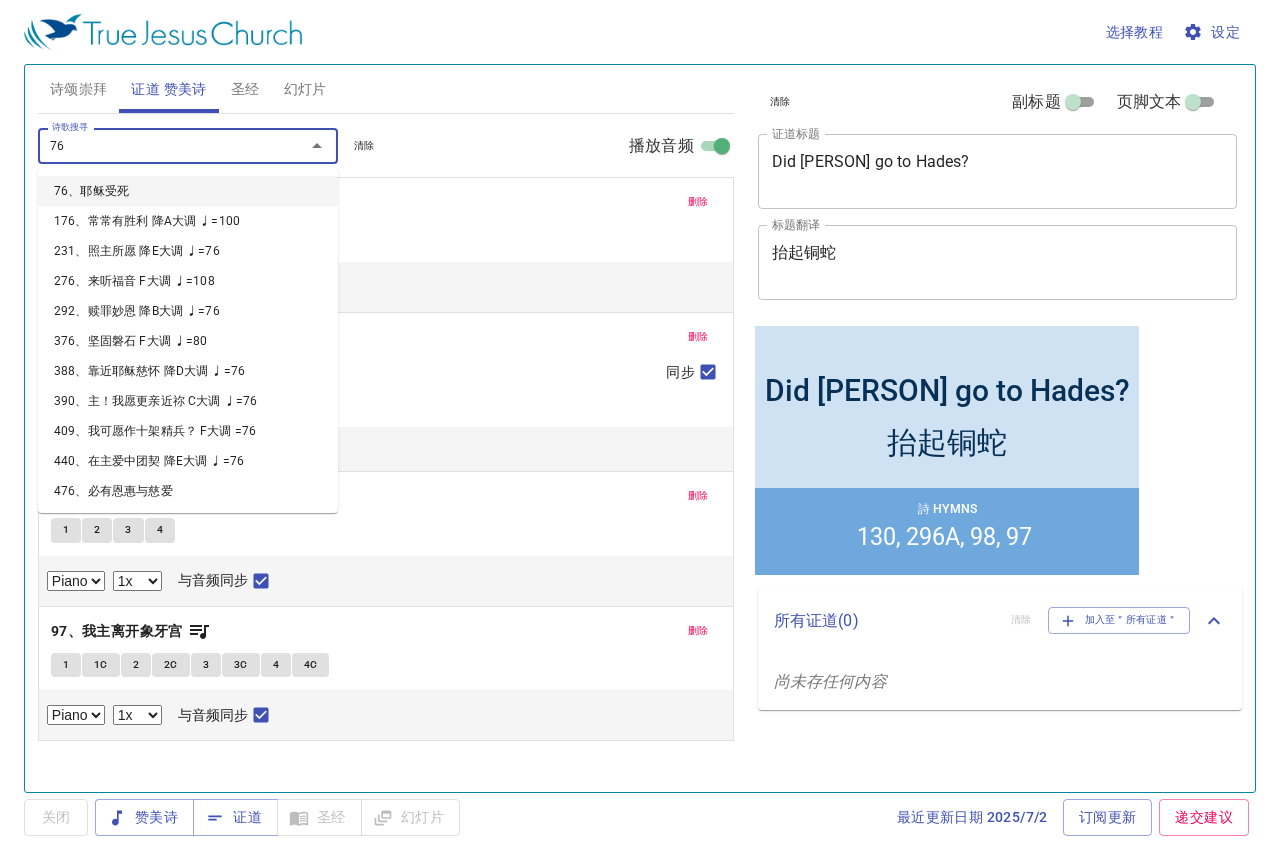 type 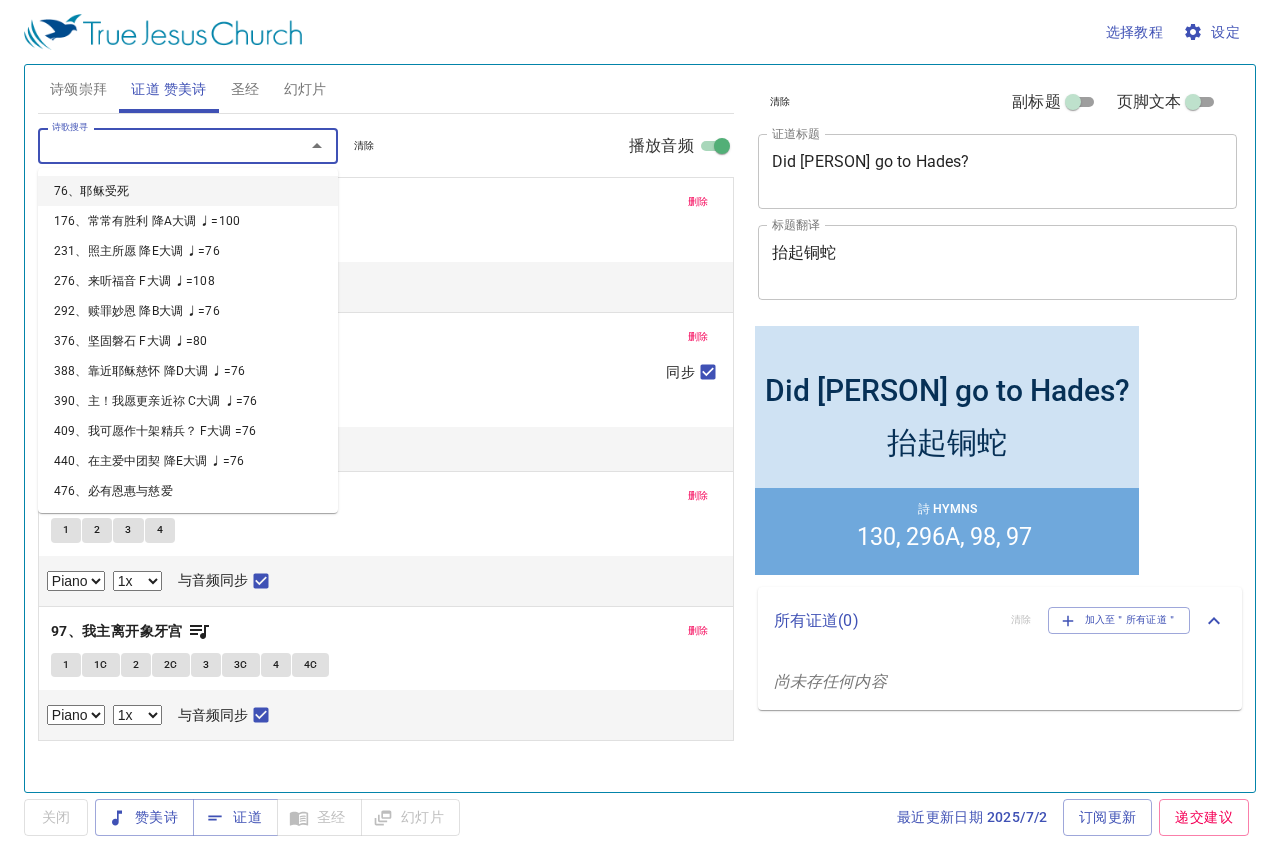 select on "1" 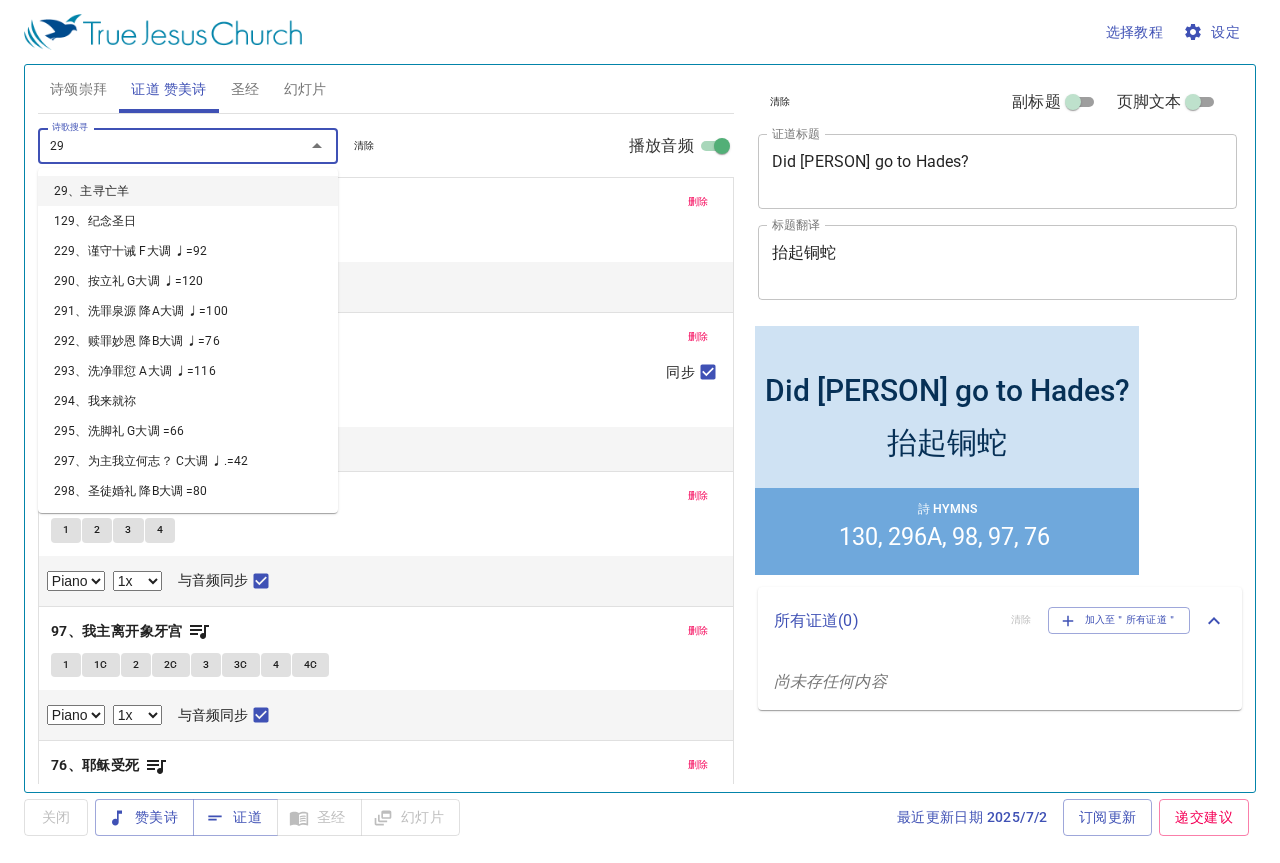 type on "294" 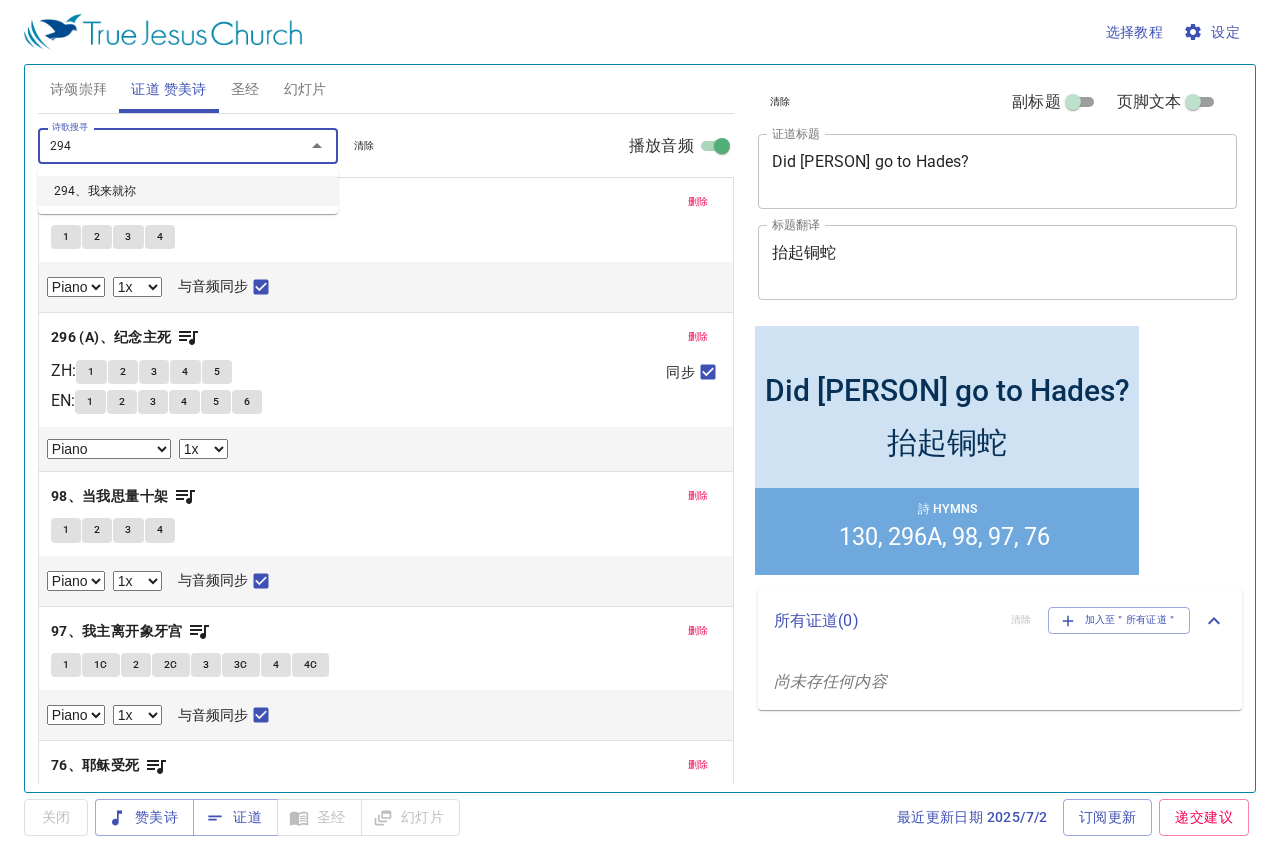 type 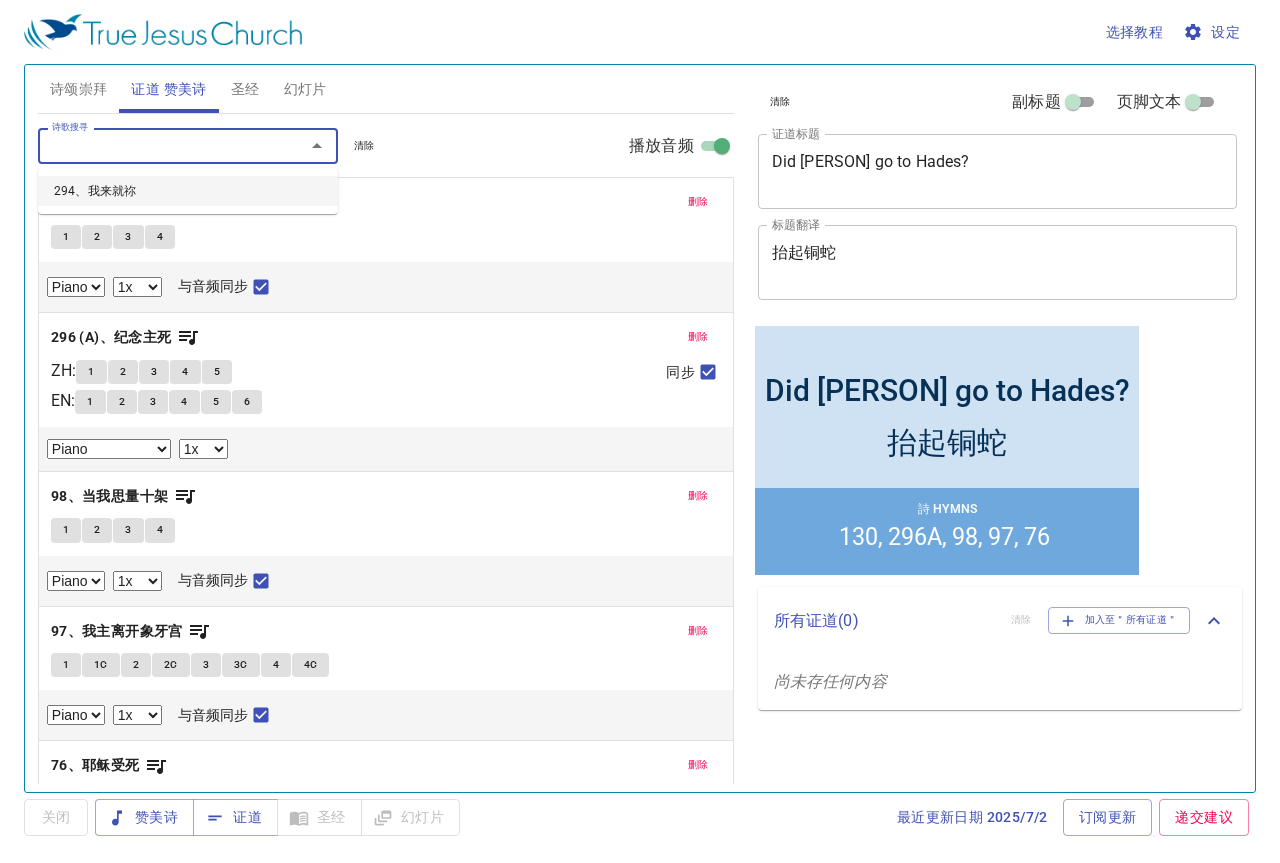 select on "1" 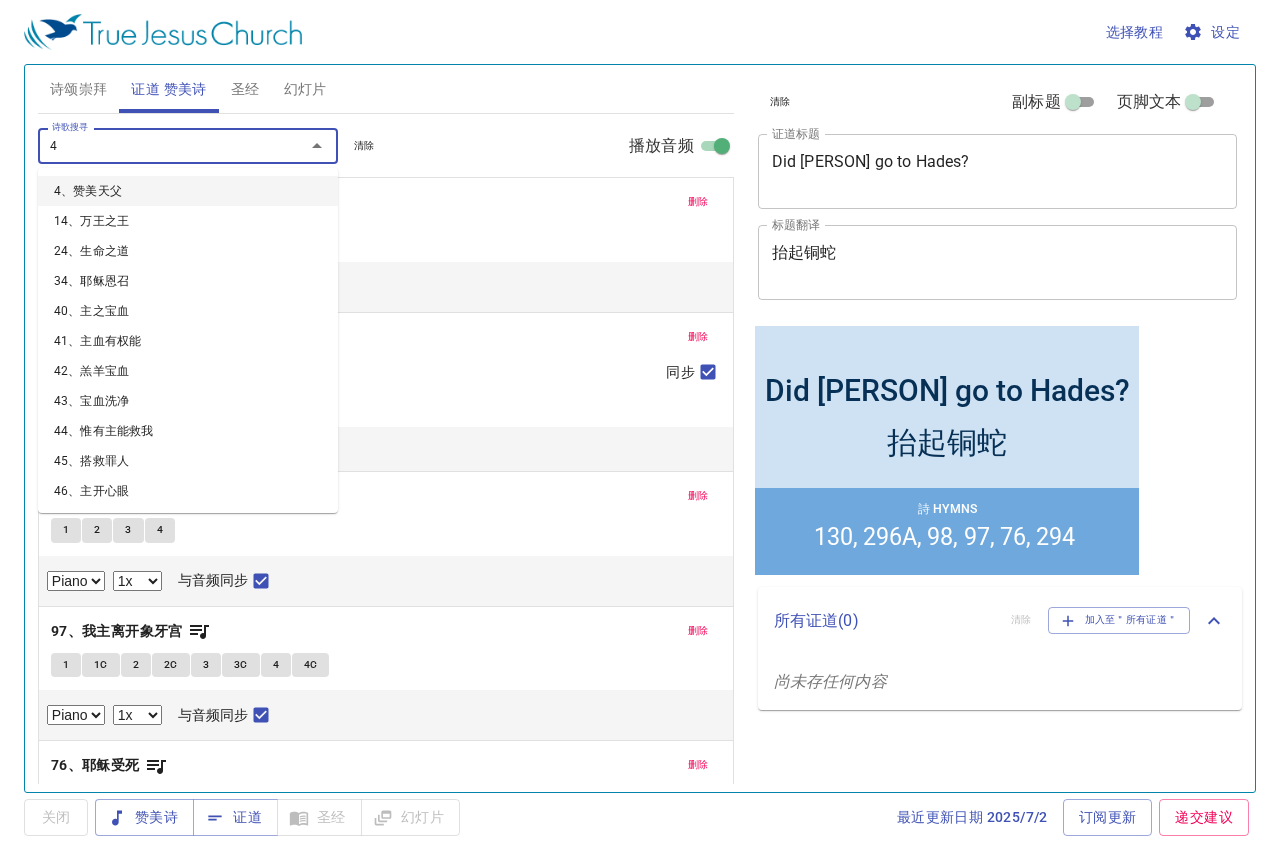 type on "48" 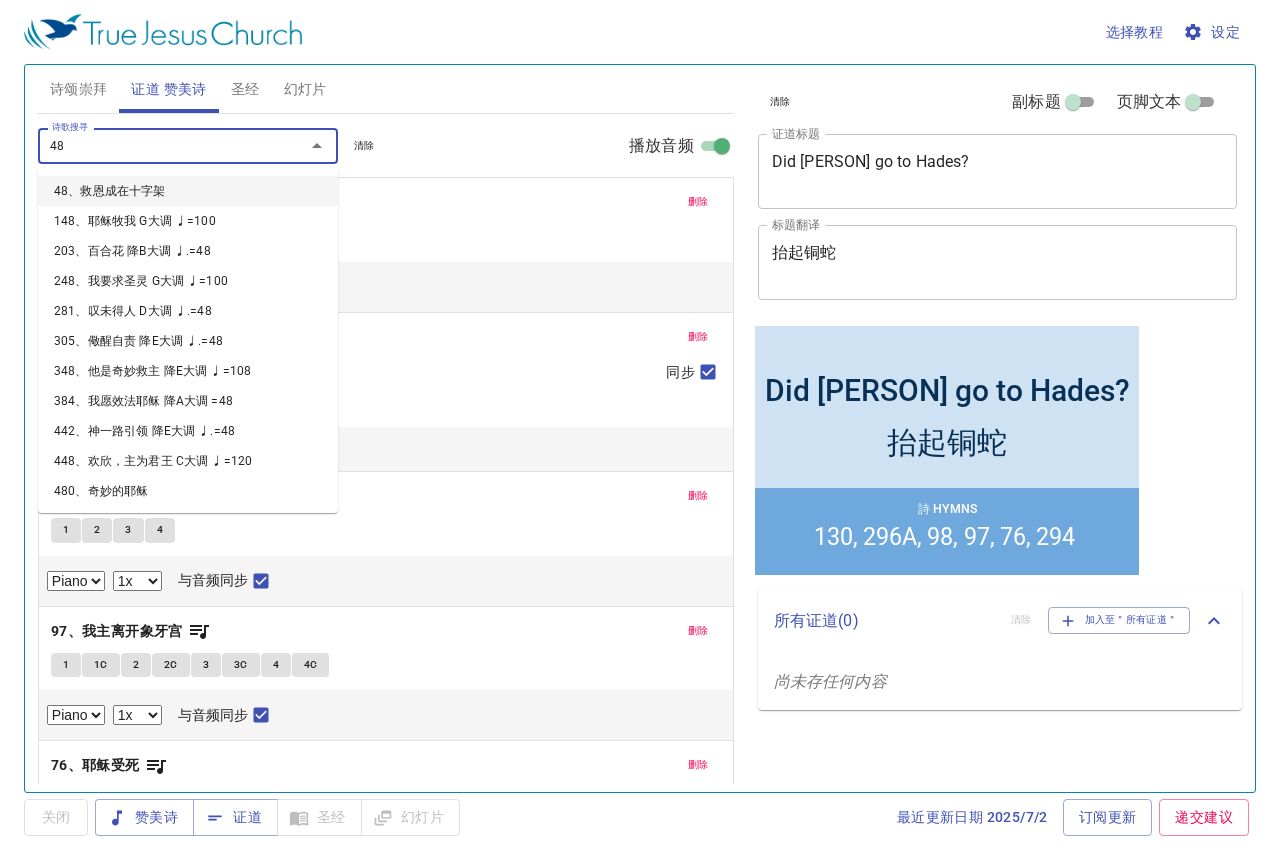 type 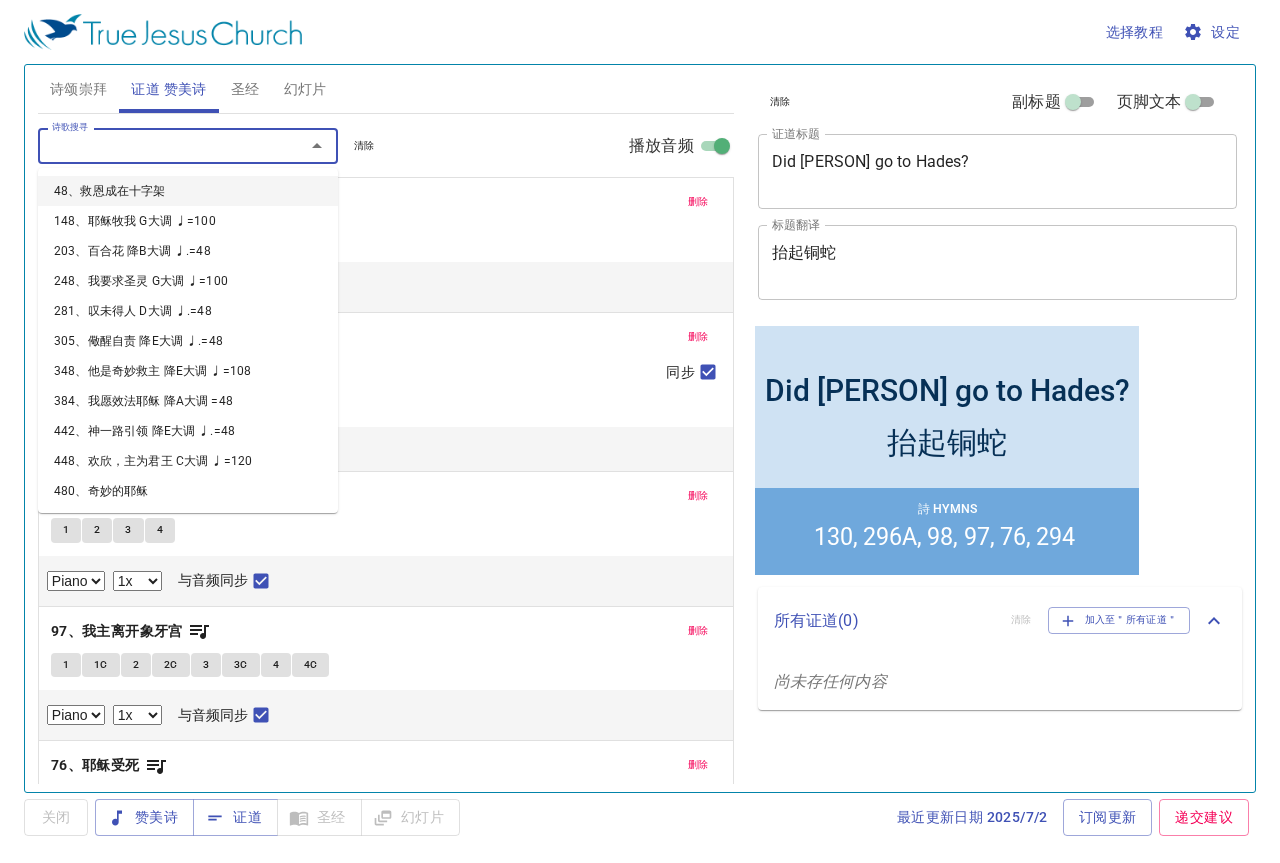 select on "1" 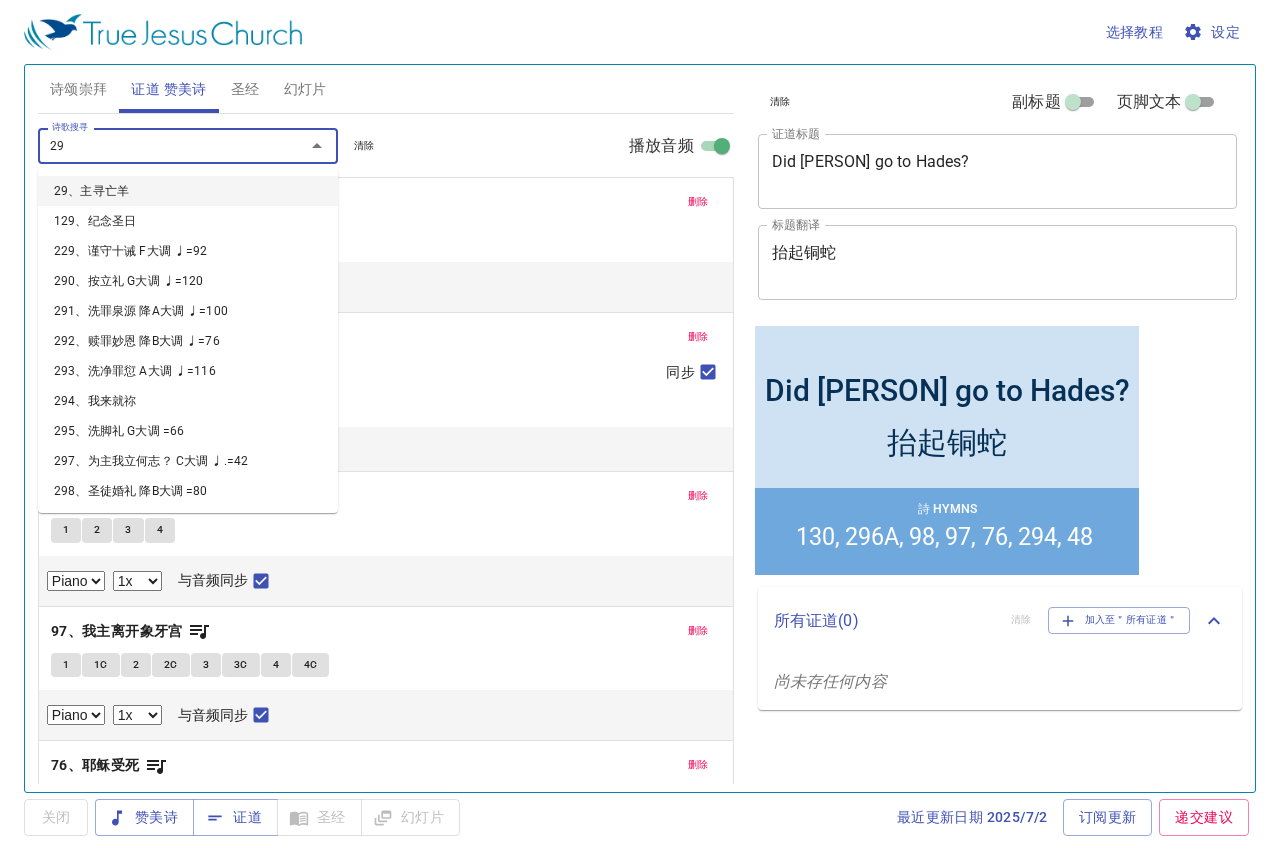 type on "292" 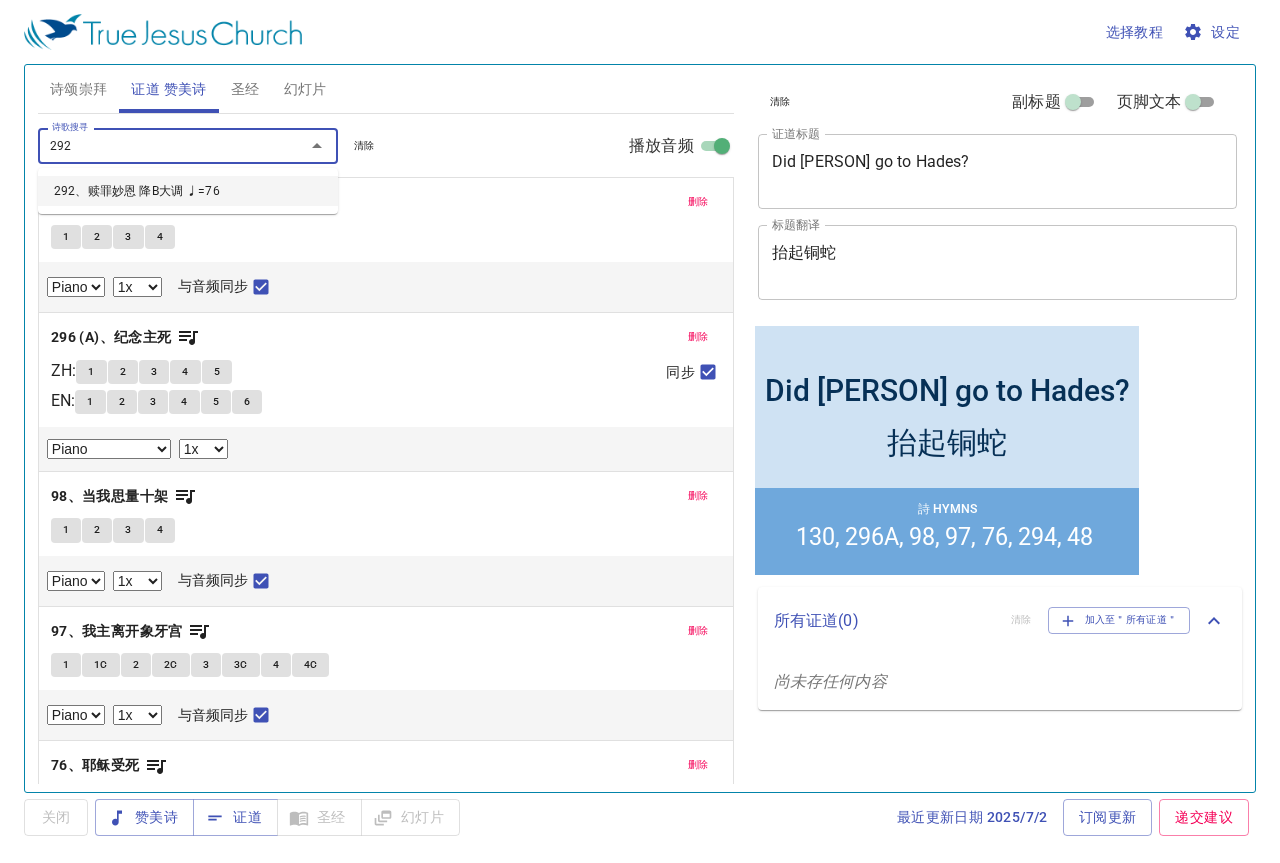 type 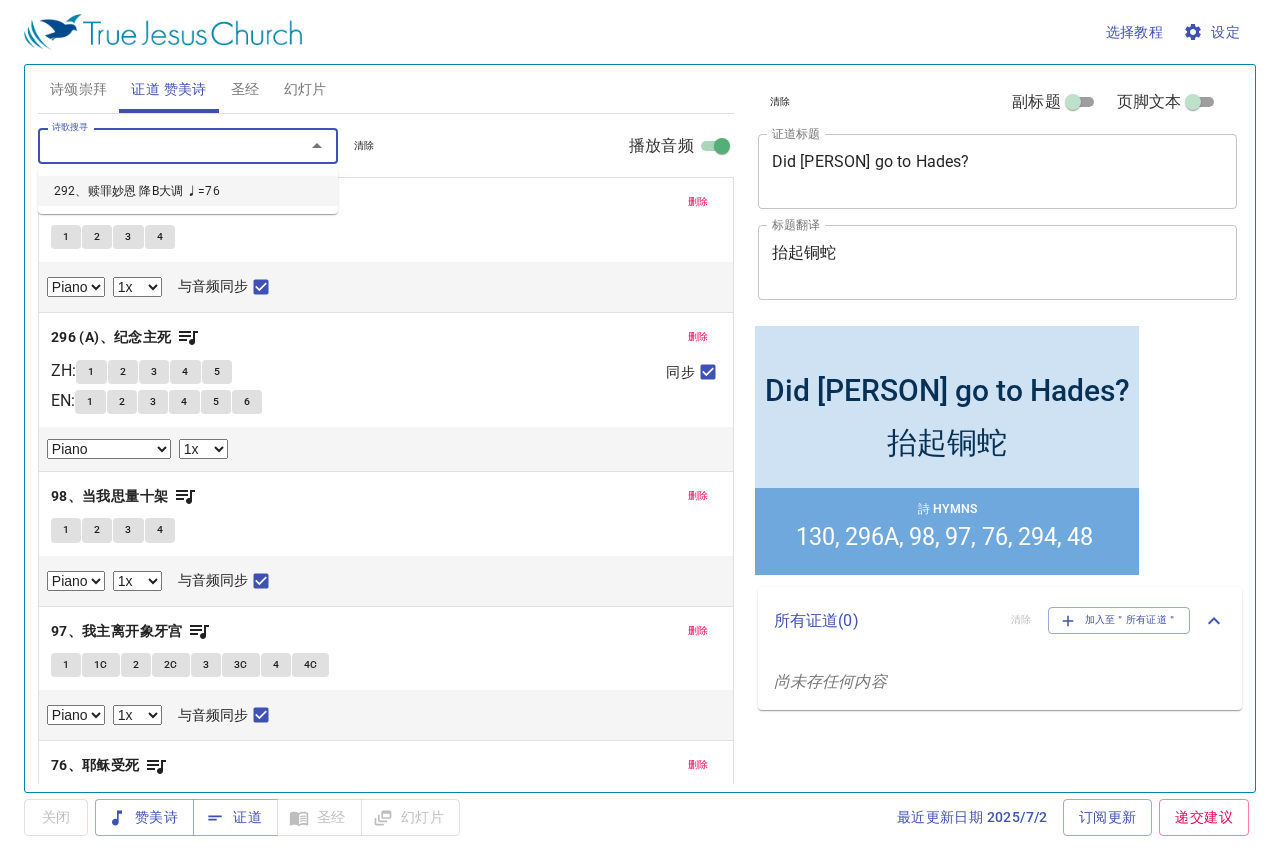 select on "1" 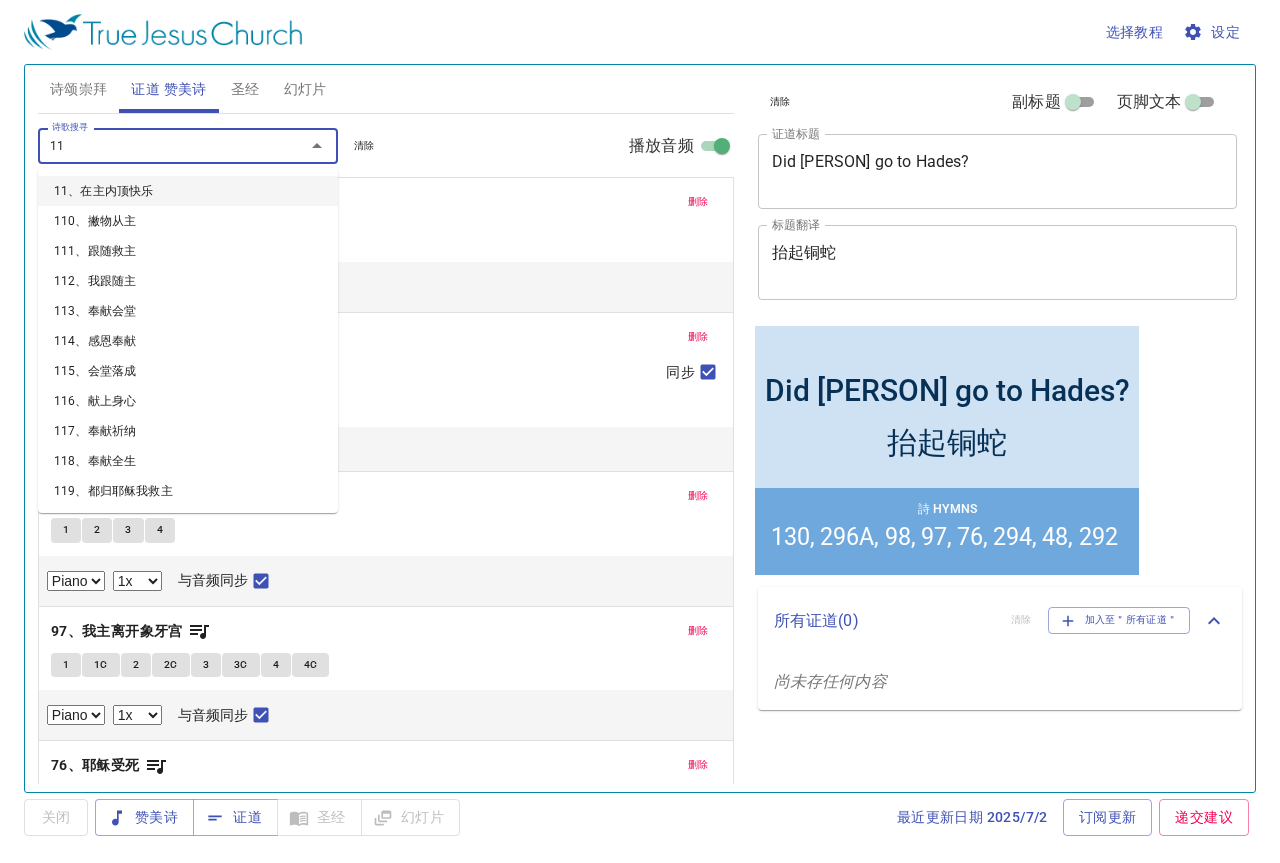 type on "119" 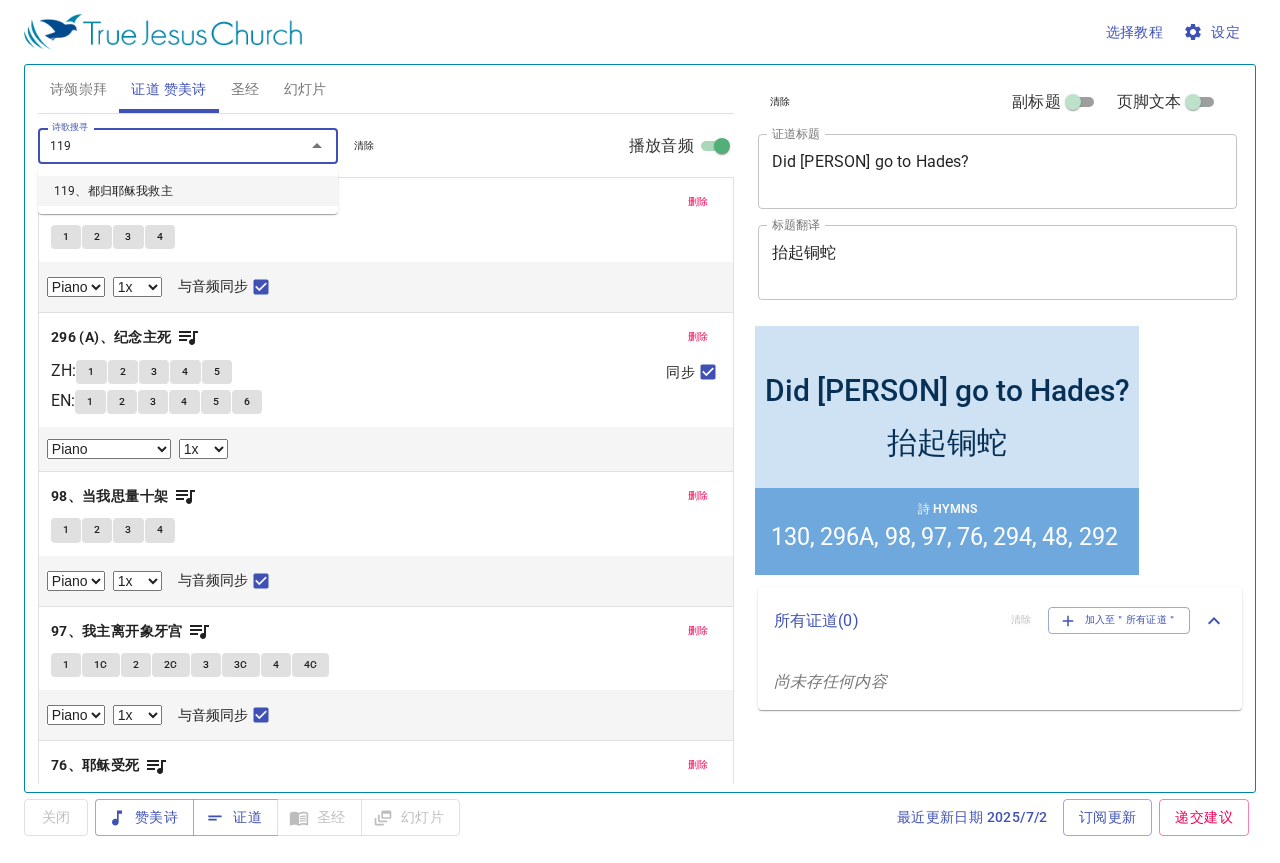 type 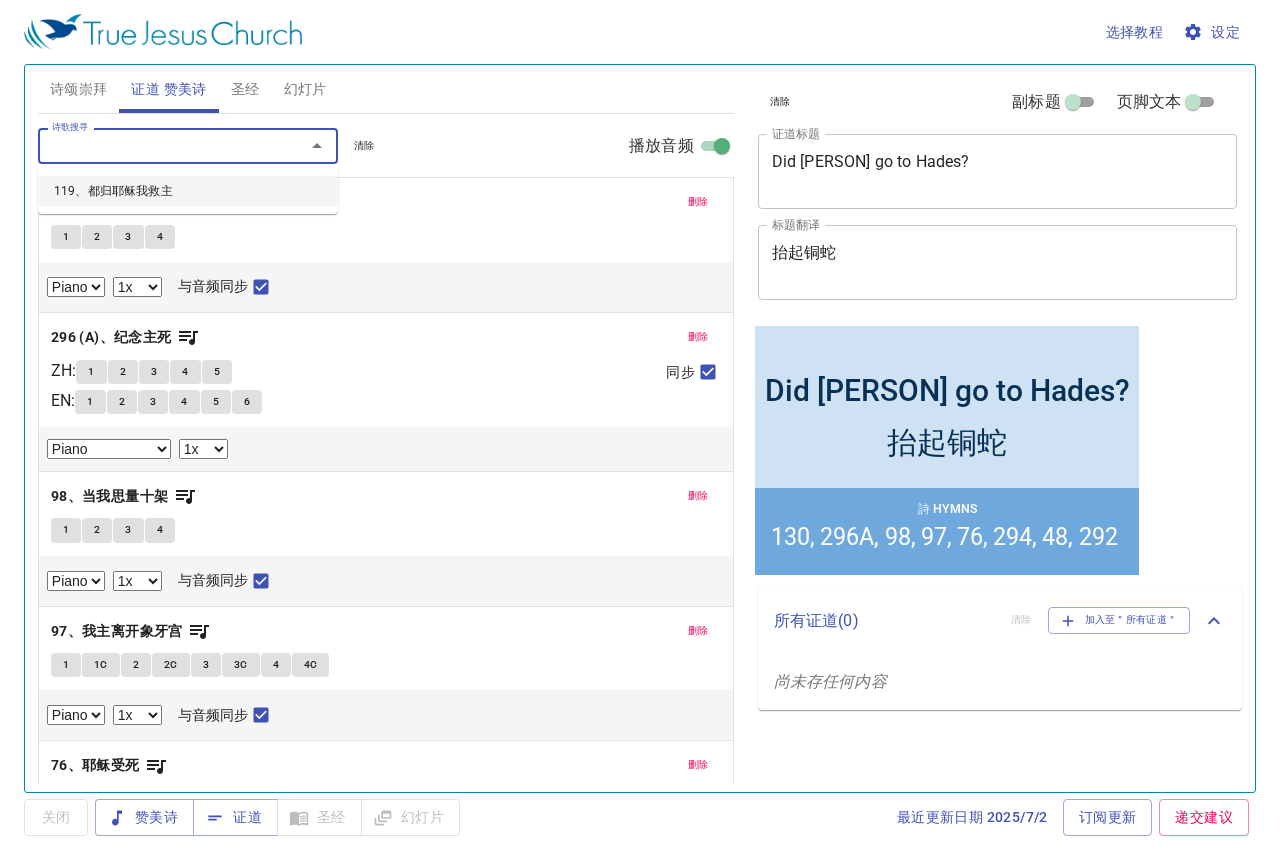 select on "1" 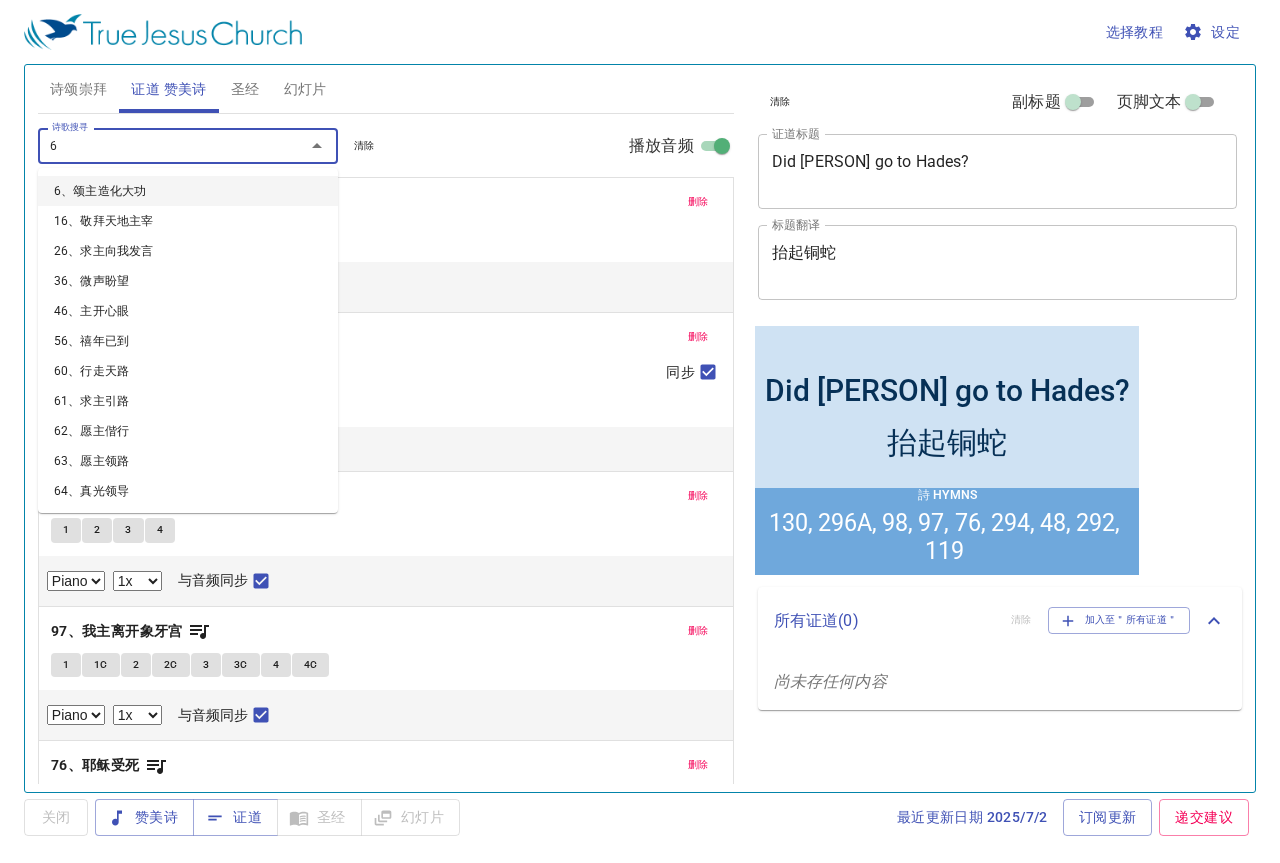 type on "69" 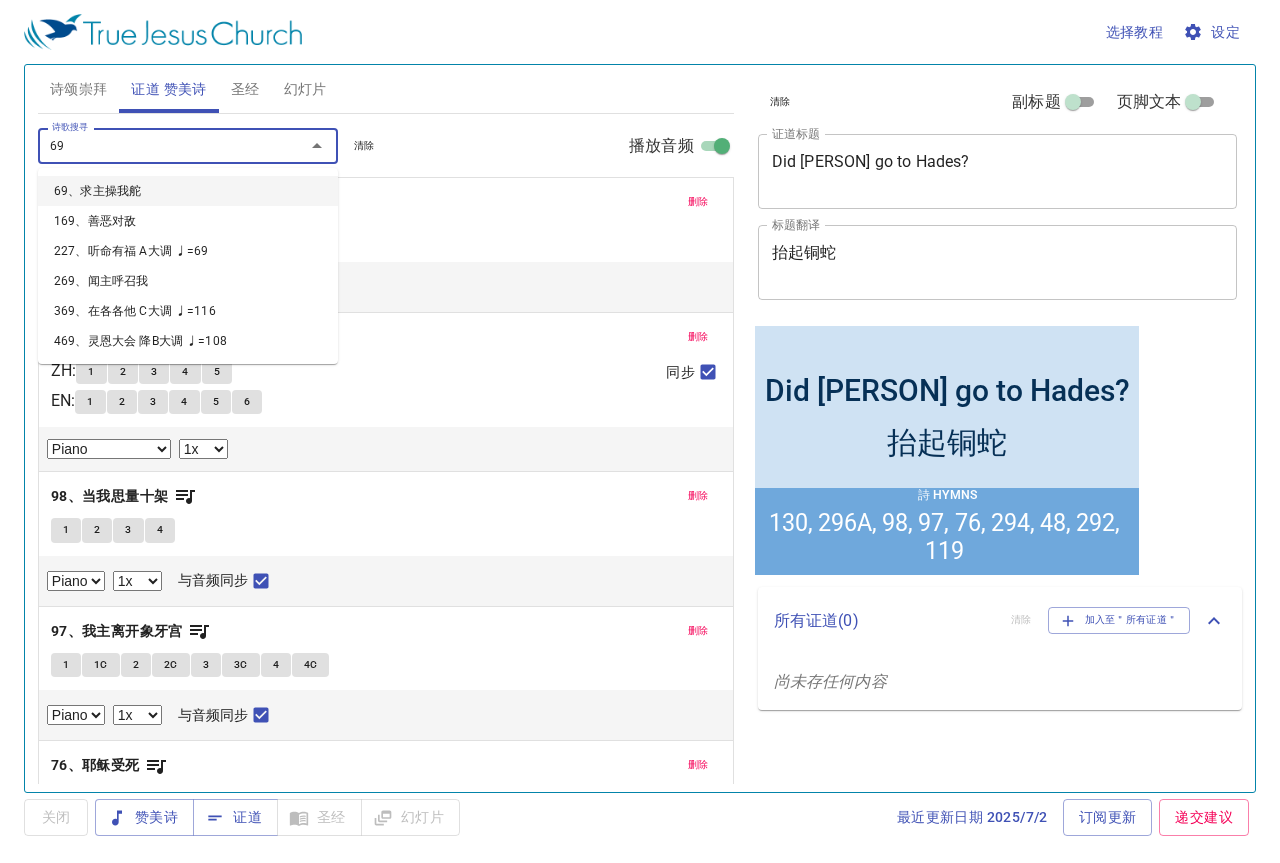 type 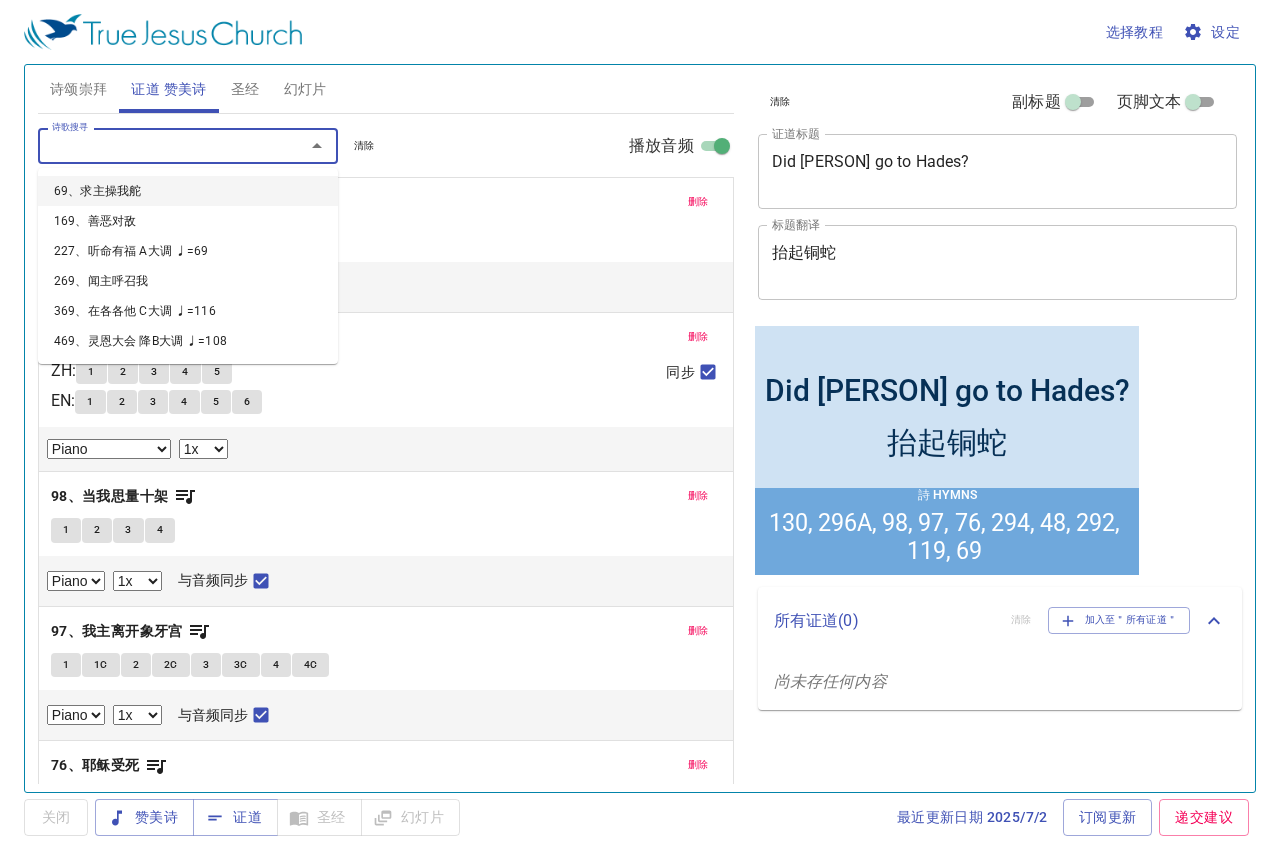 select on "1" 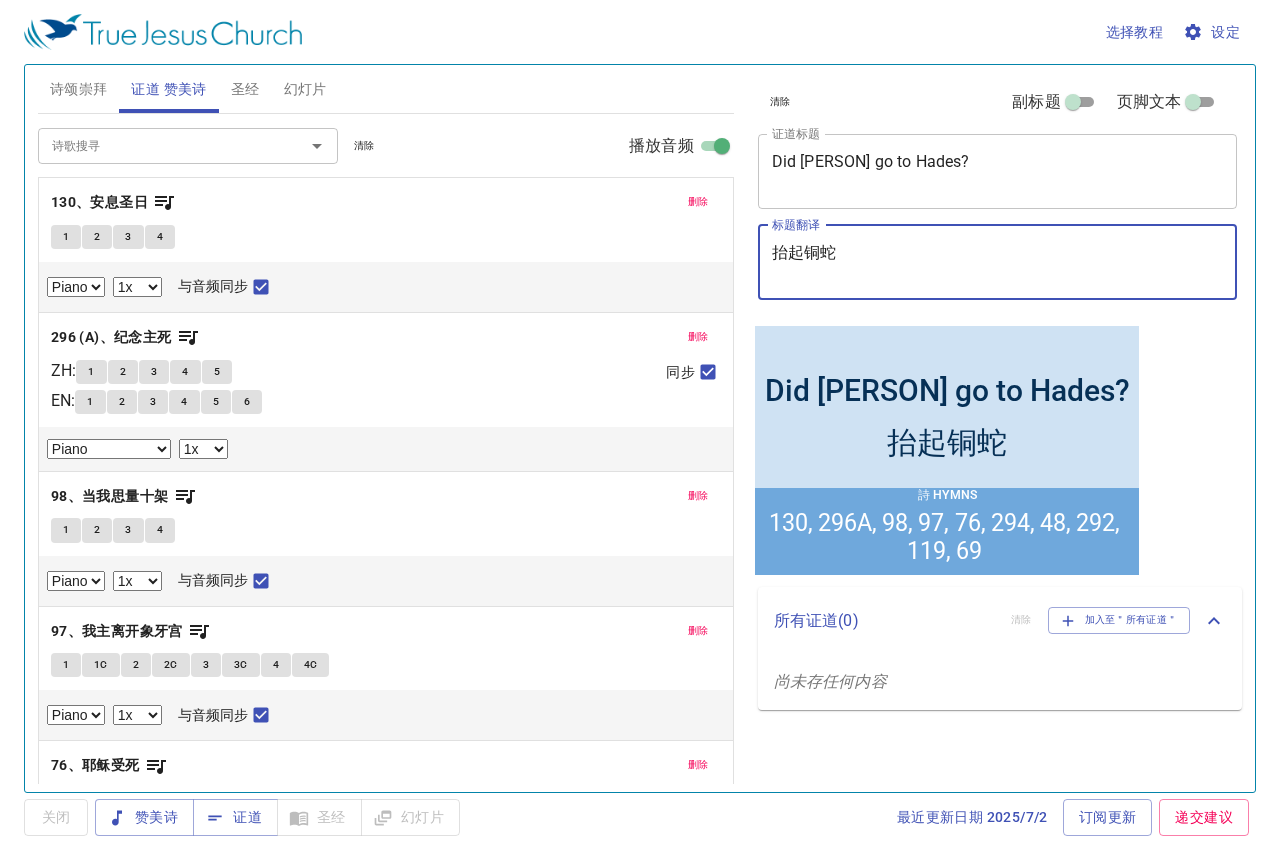 drag, startPoint x: 880, startPoint y: 263, endPoint x: 562, endPoint y: 193, distance: 325.61328 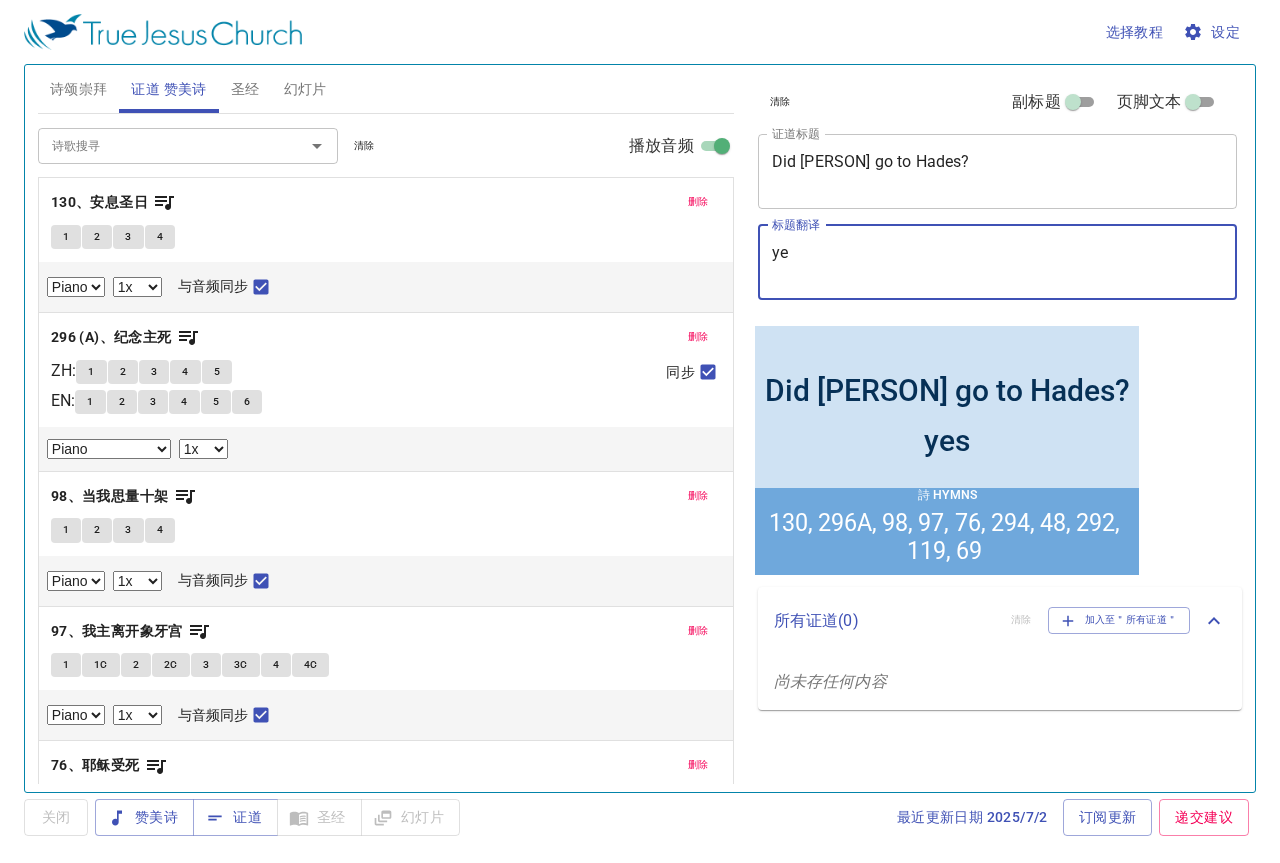 type on "y" 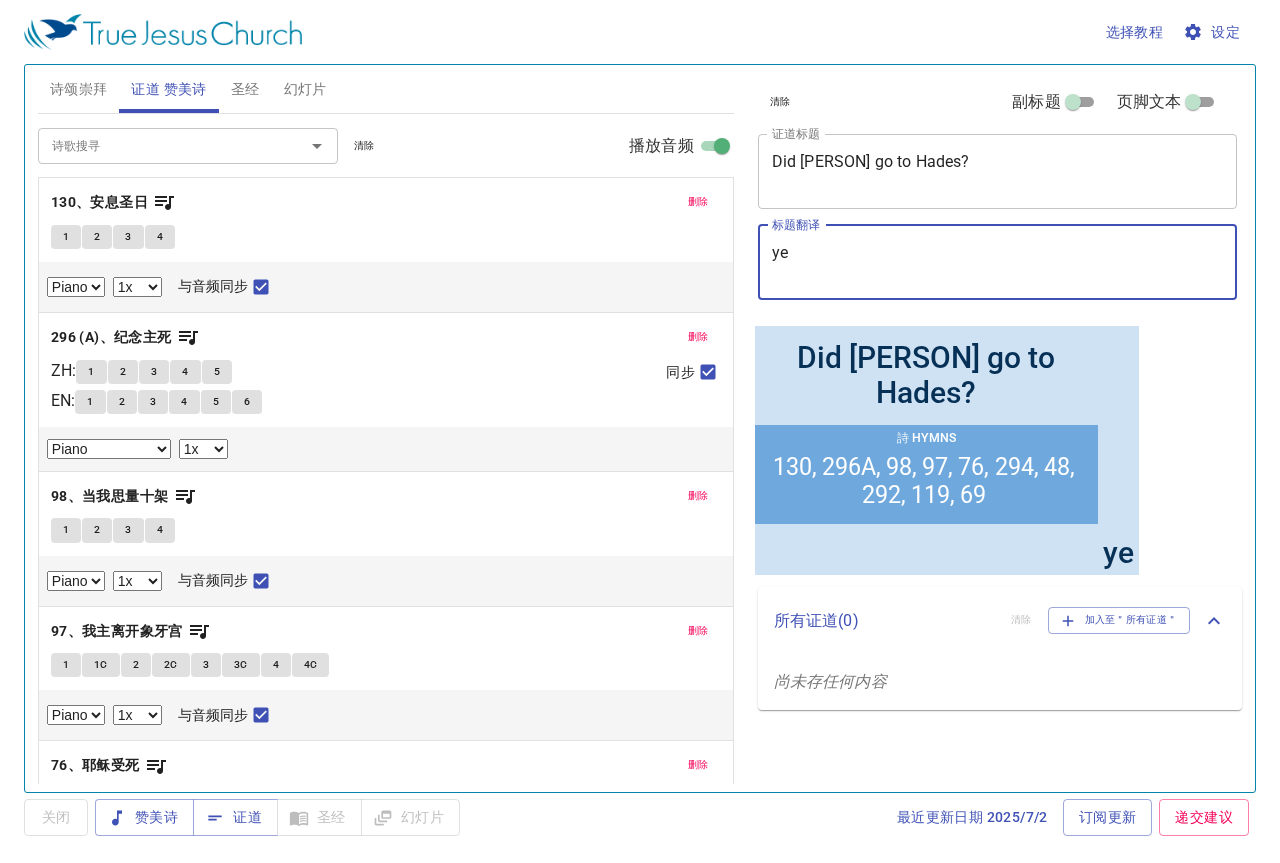 type on "yes" 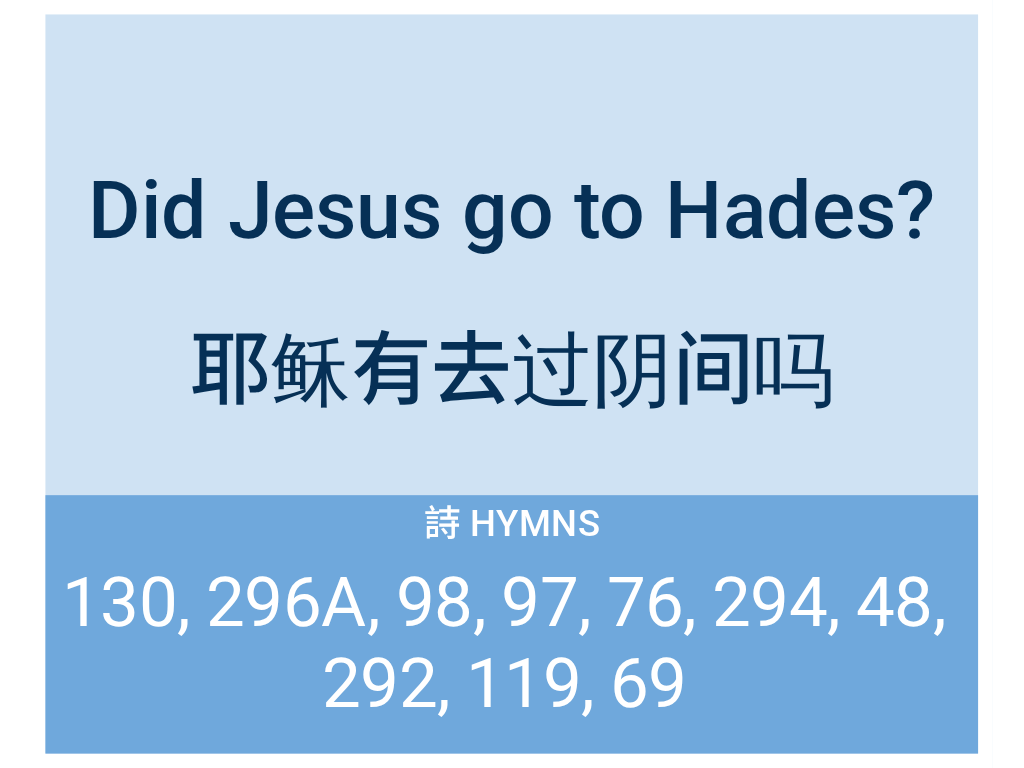 scroll, scrollTop: 0, scrollLeft: 0, axis: both 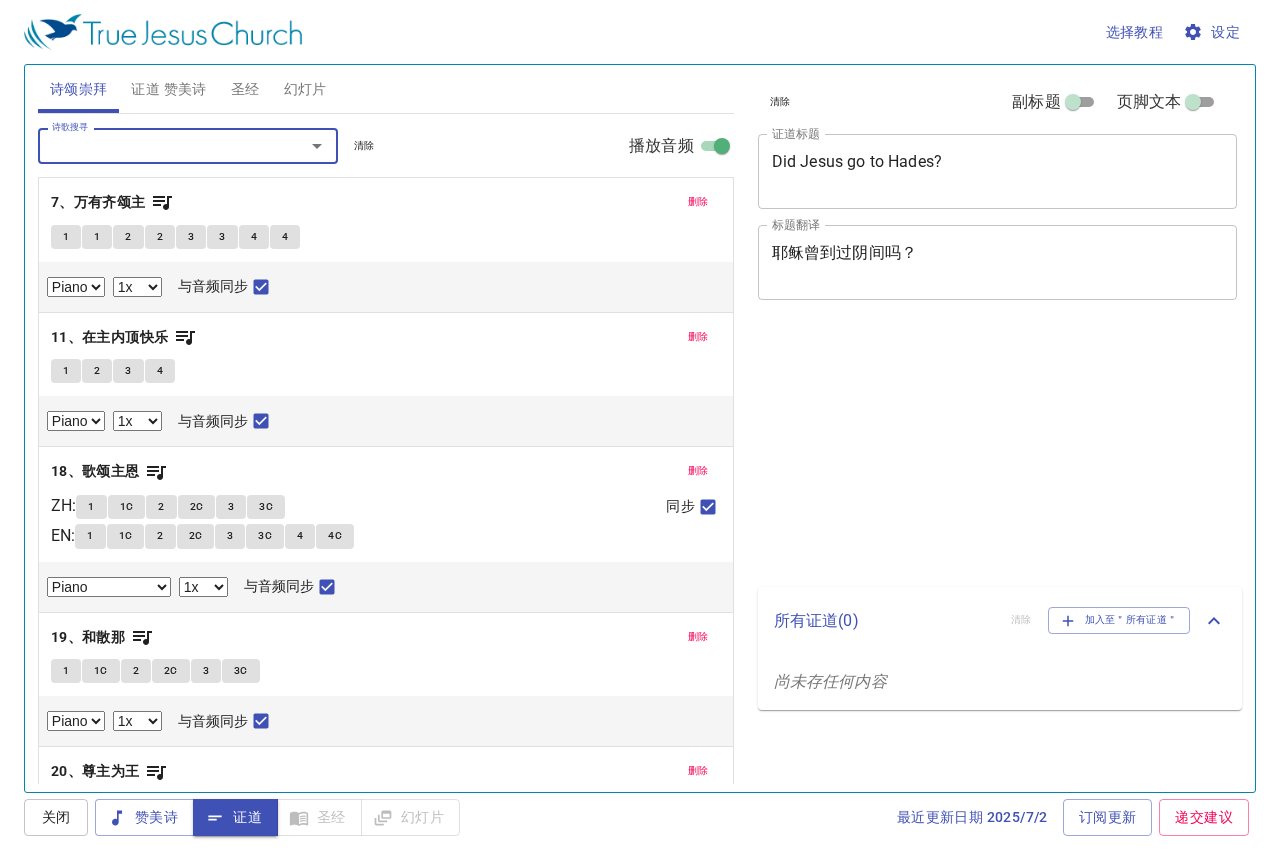 select on "1" 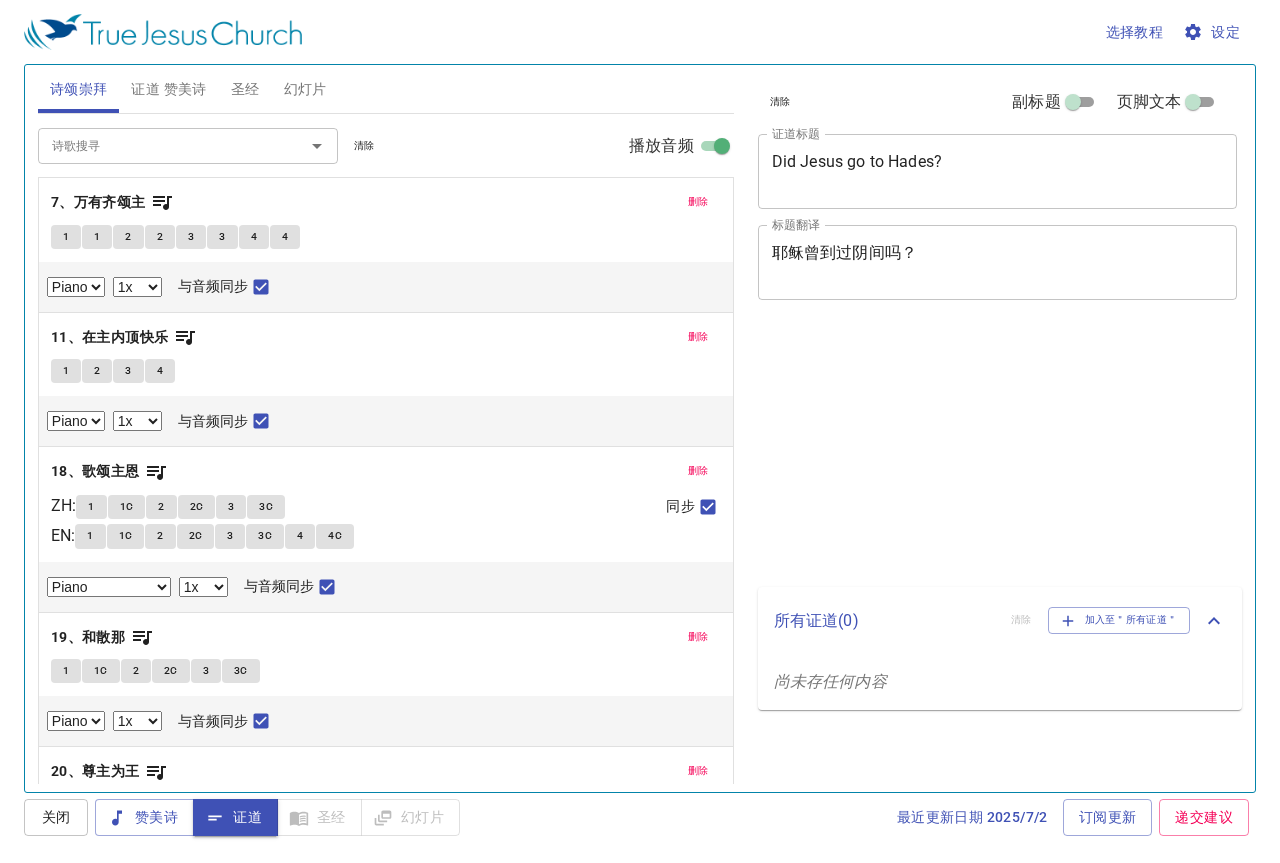select on "1" 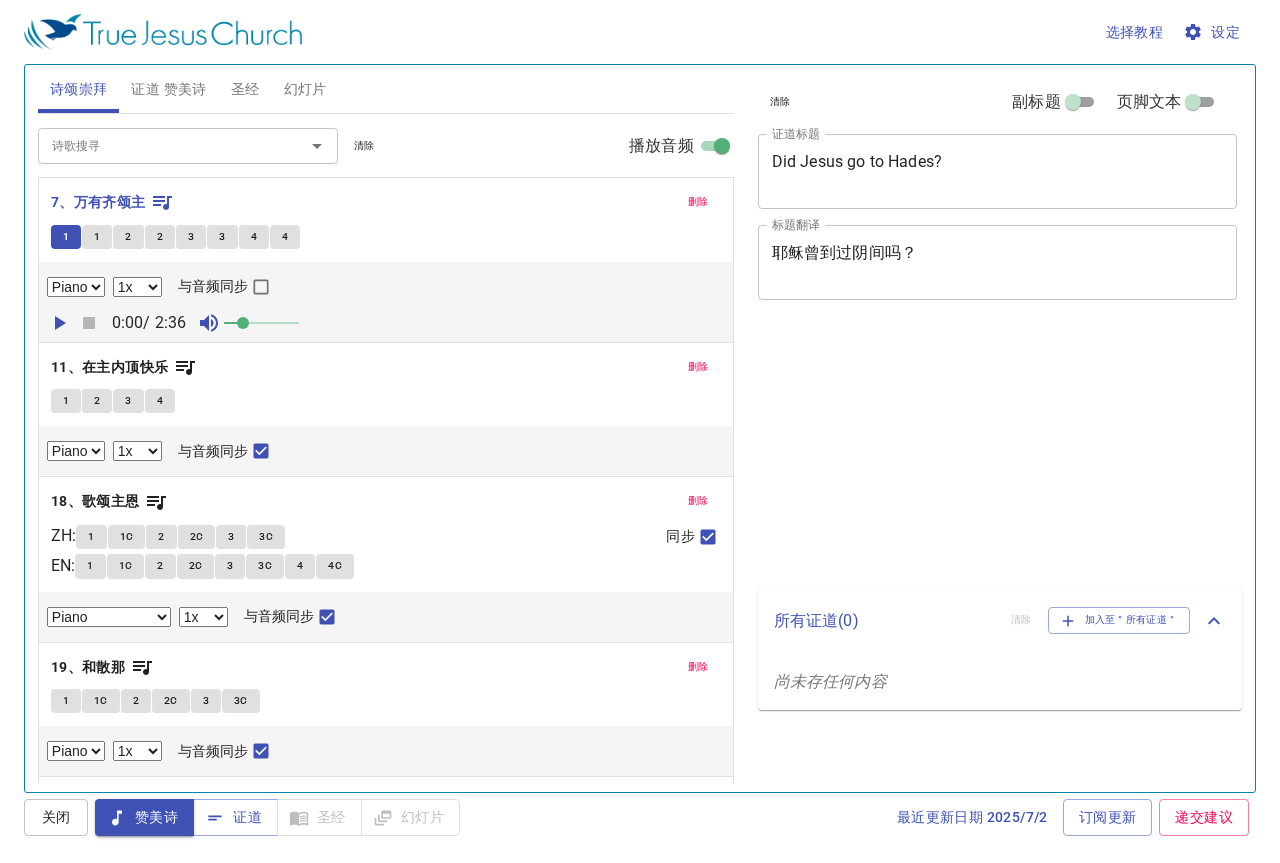select on "1" 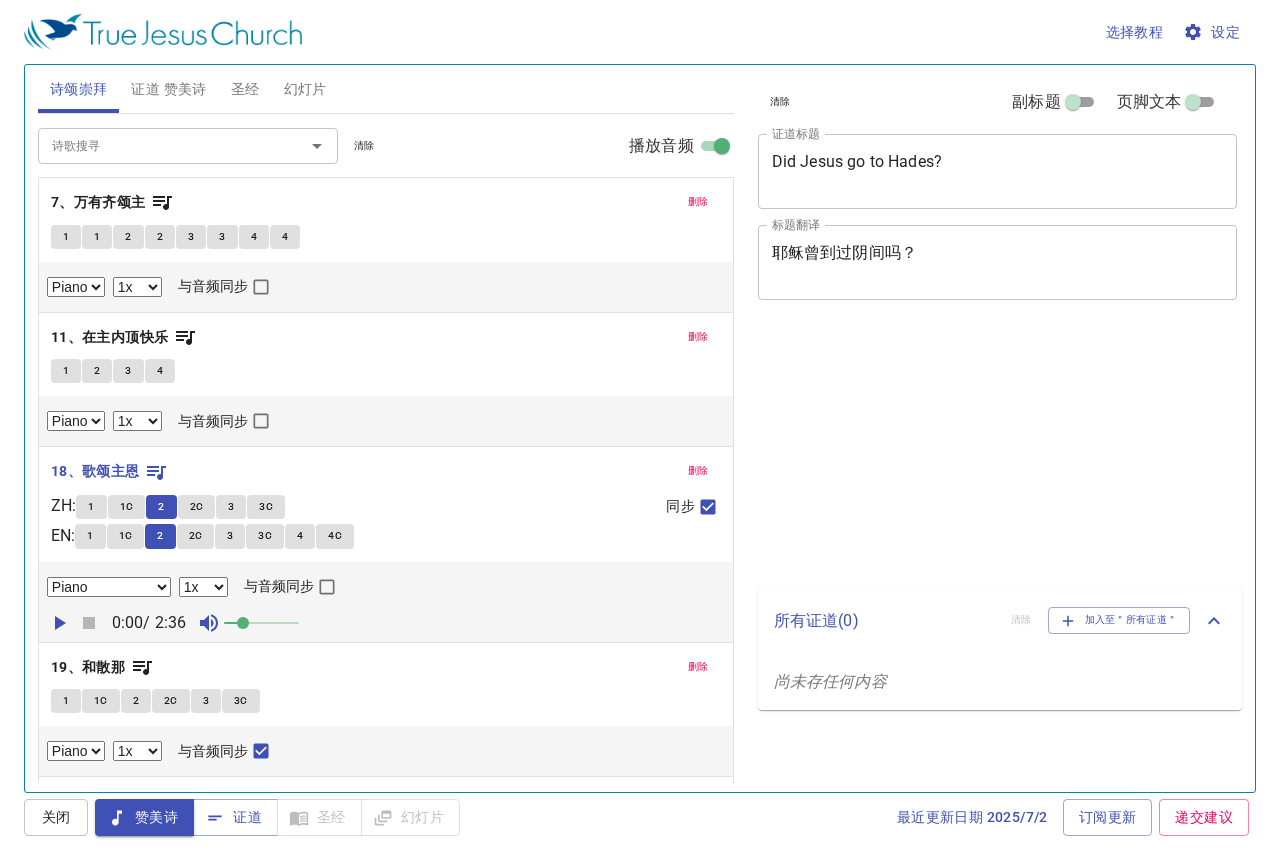 select on "1" 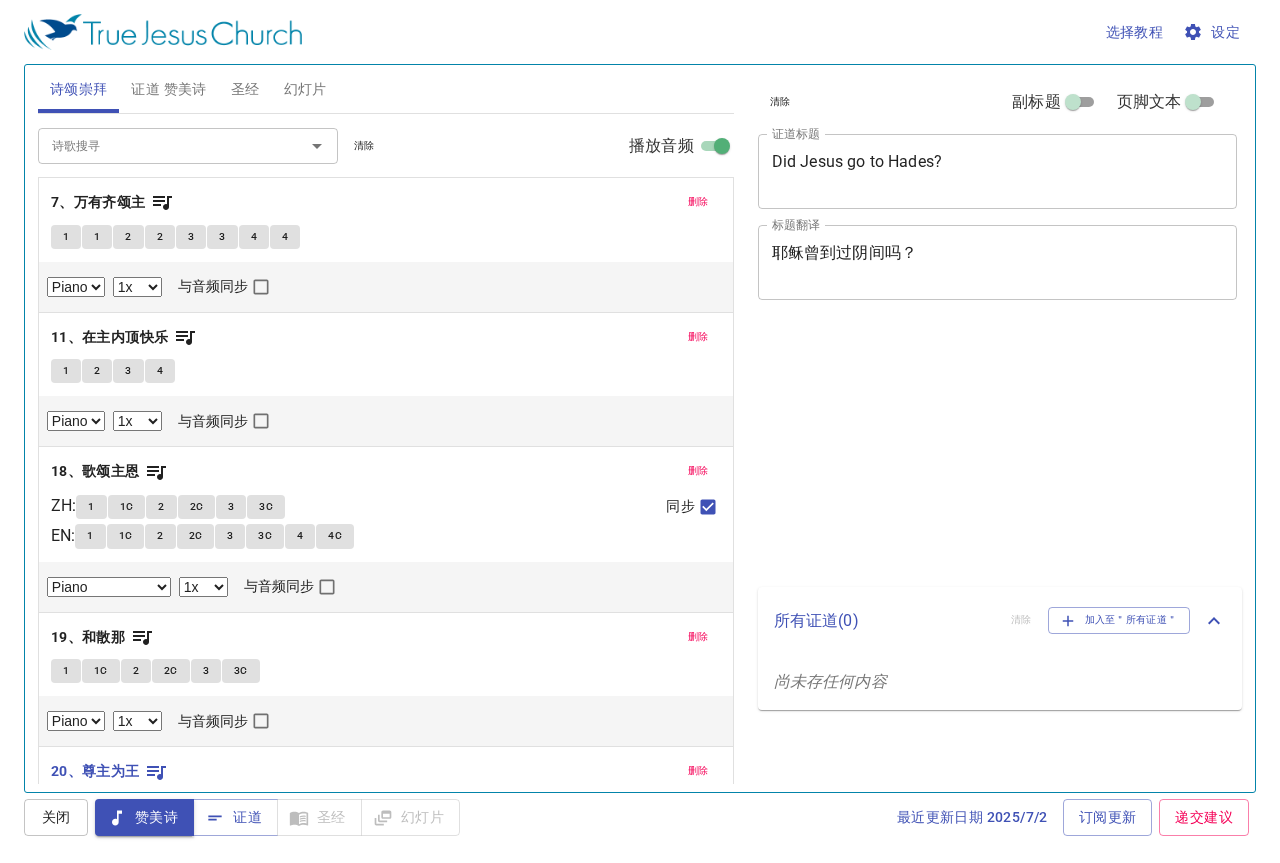 select on "1" 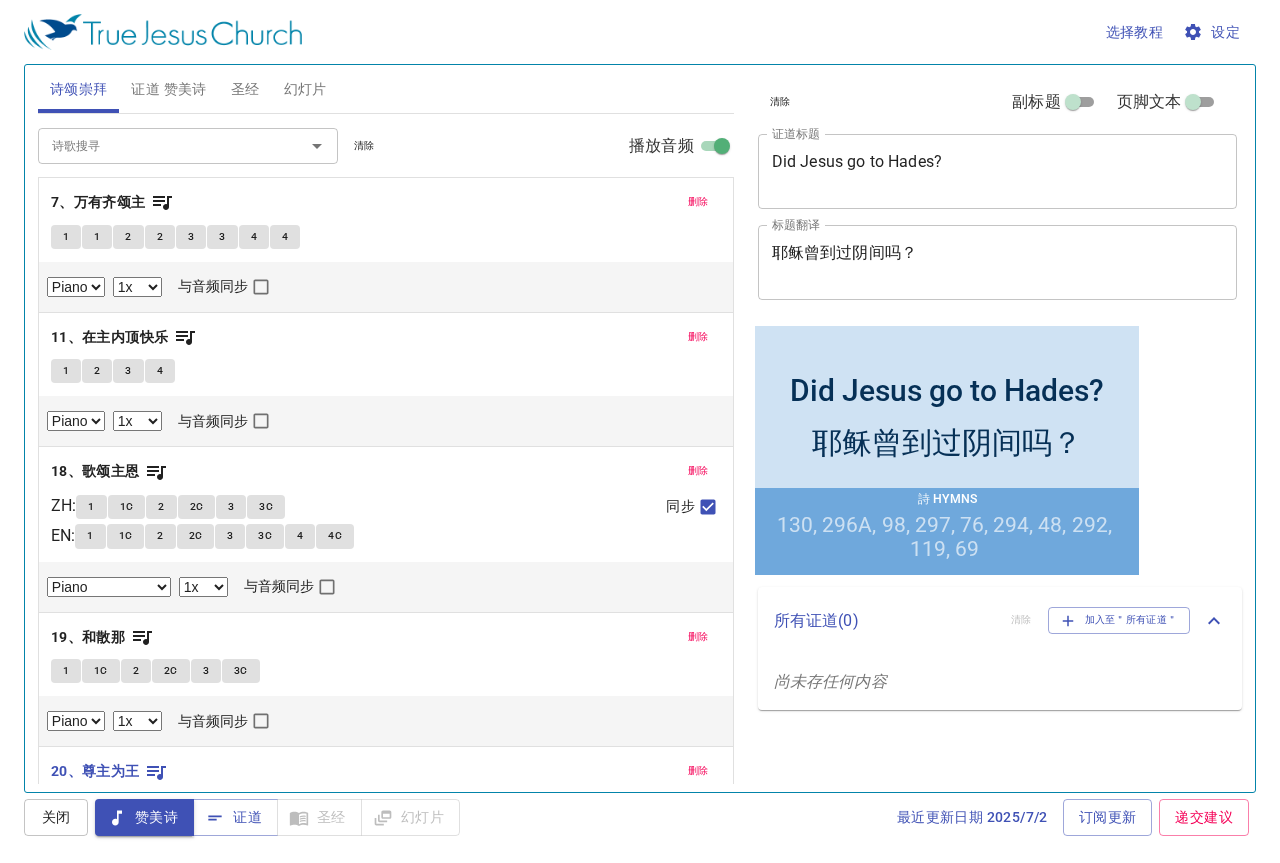 scroll, scrollTop: 159, scrollLeft: 0, axis: vertical 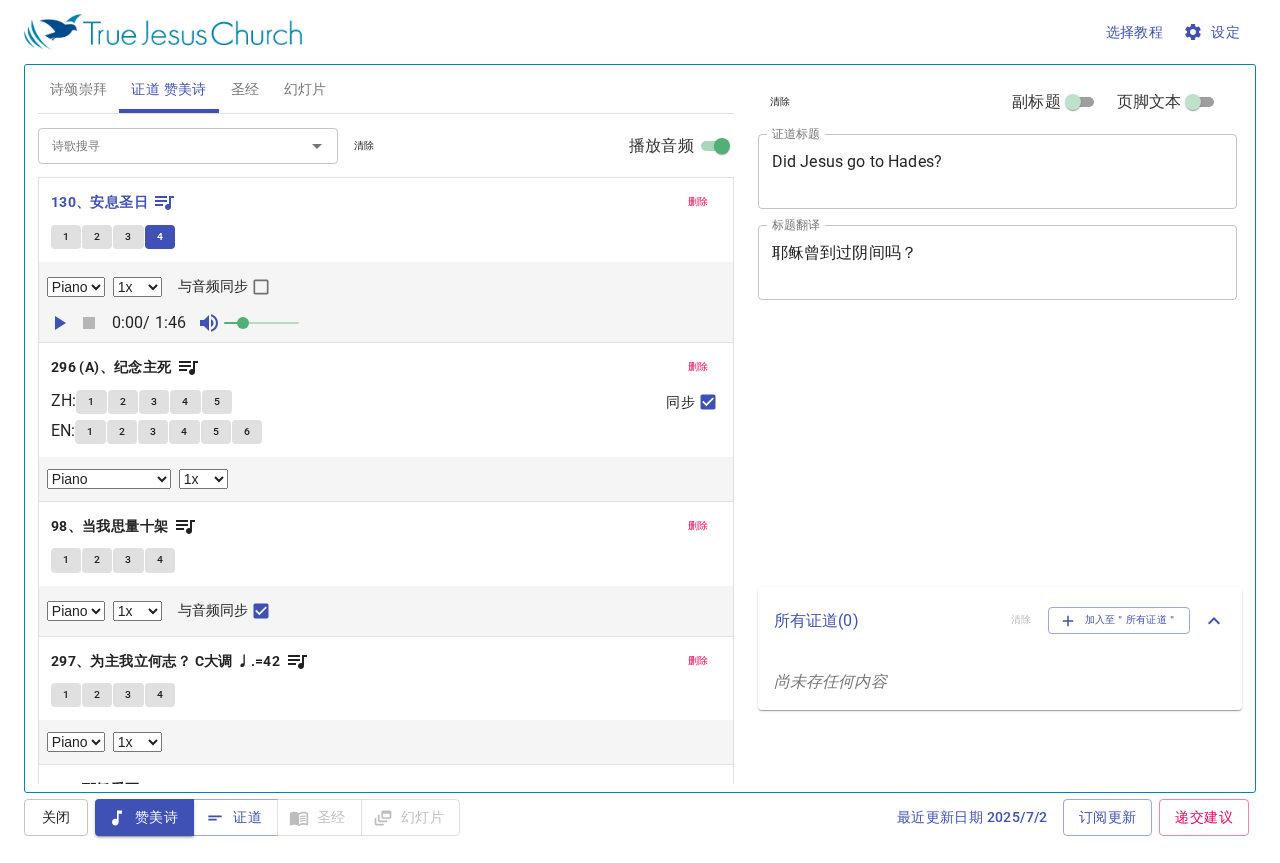select on "1" 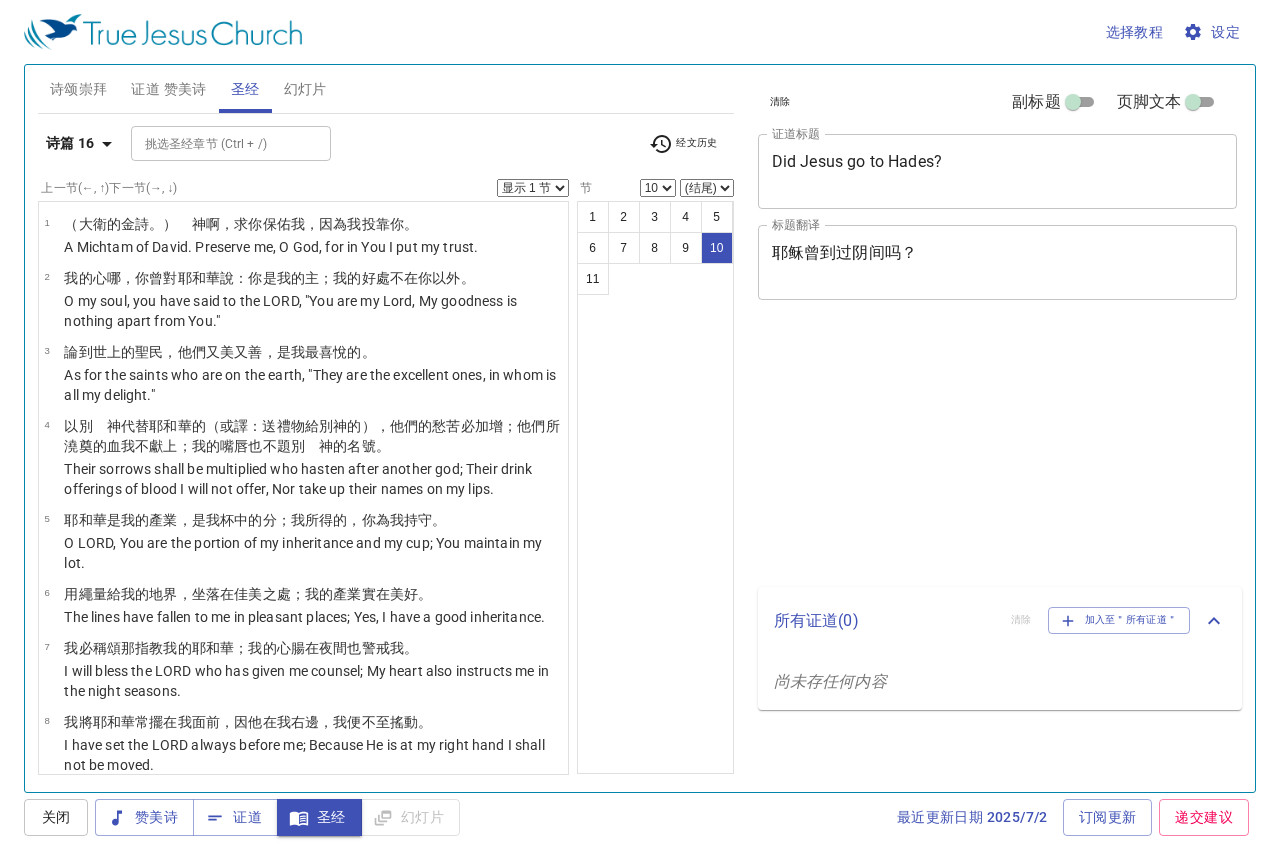 select on "10" 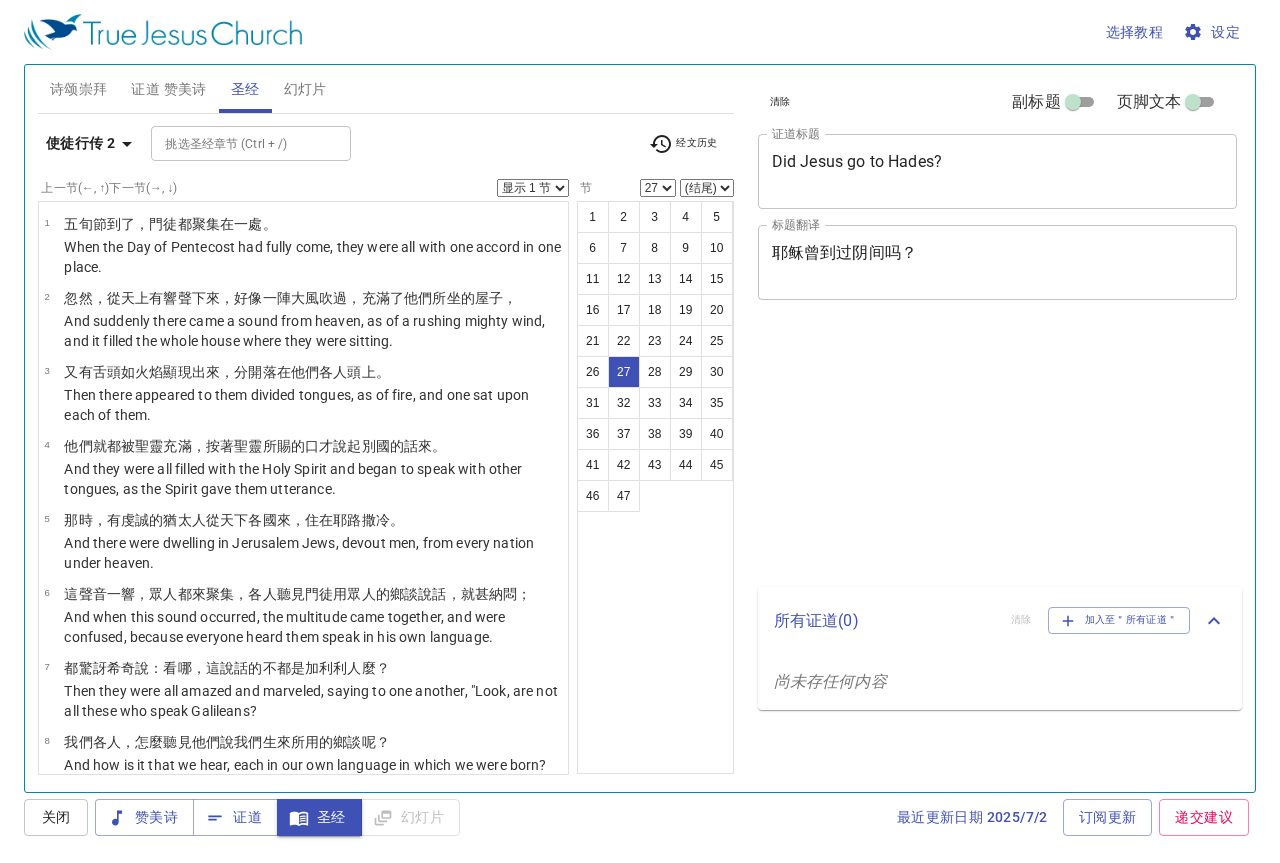 select on "27" 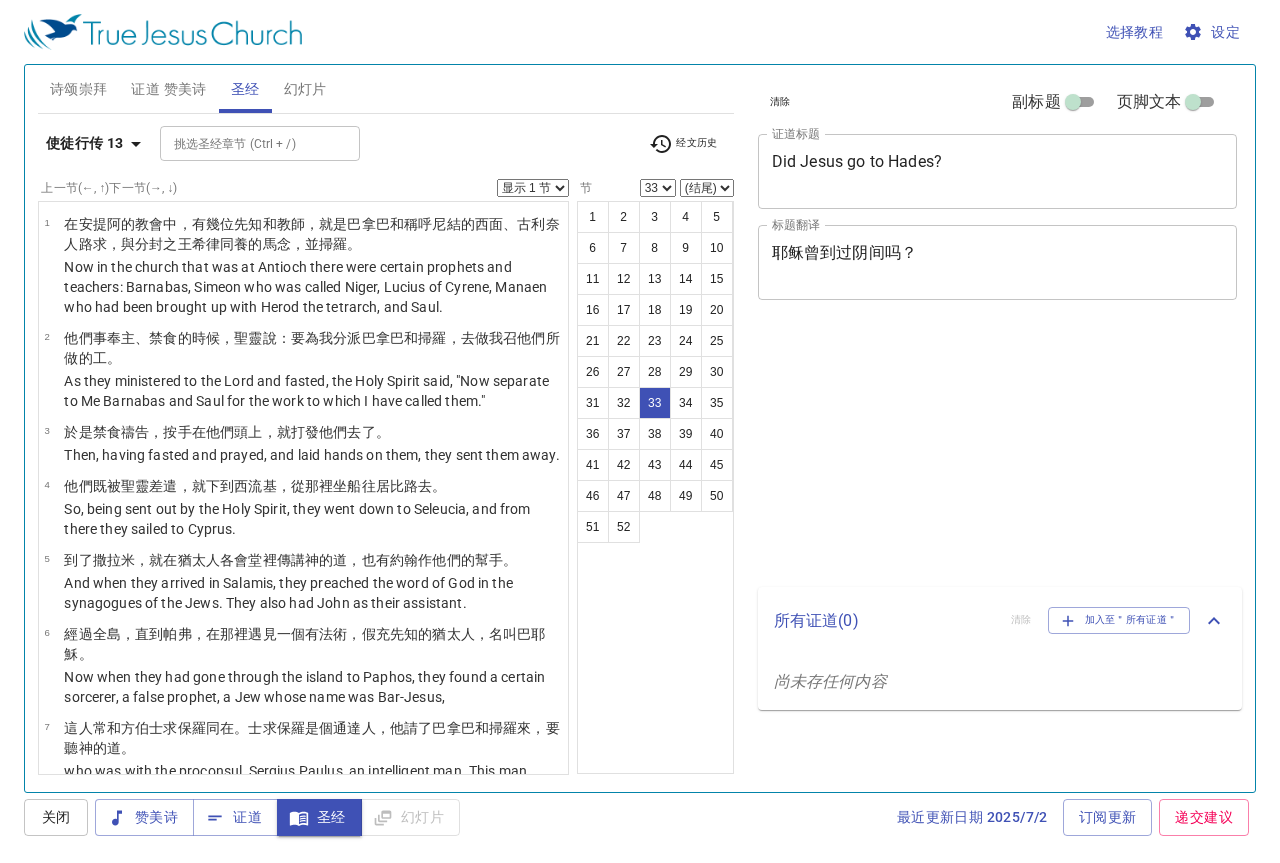 scroll, scrollTop: 0, scrollLeft: 0, axis: both 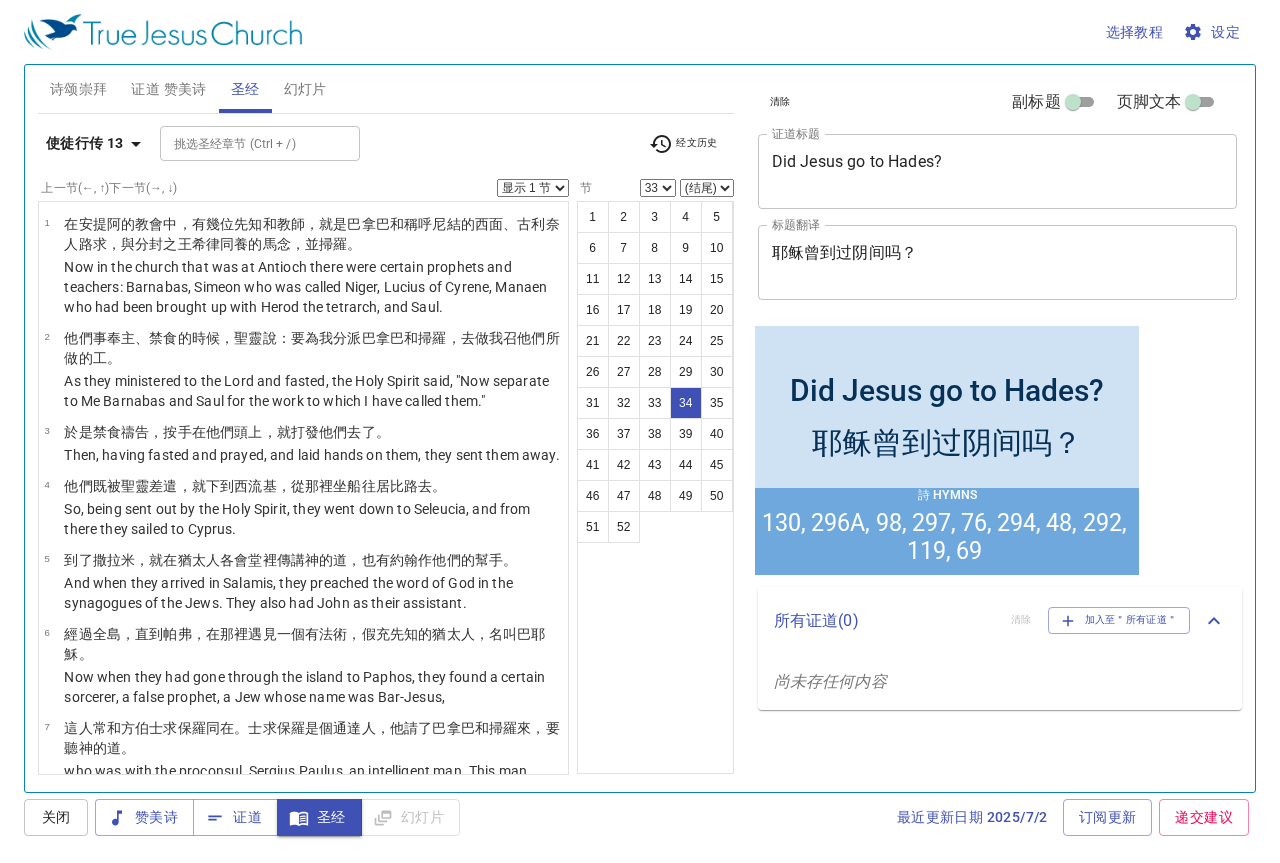 select on "34" 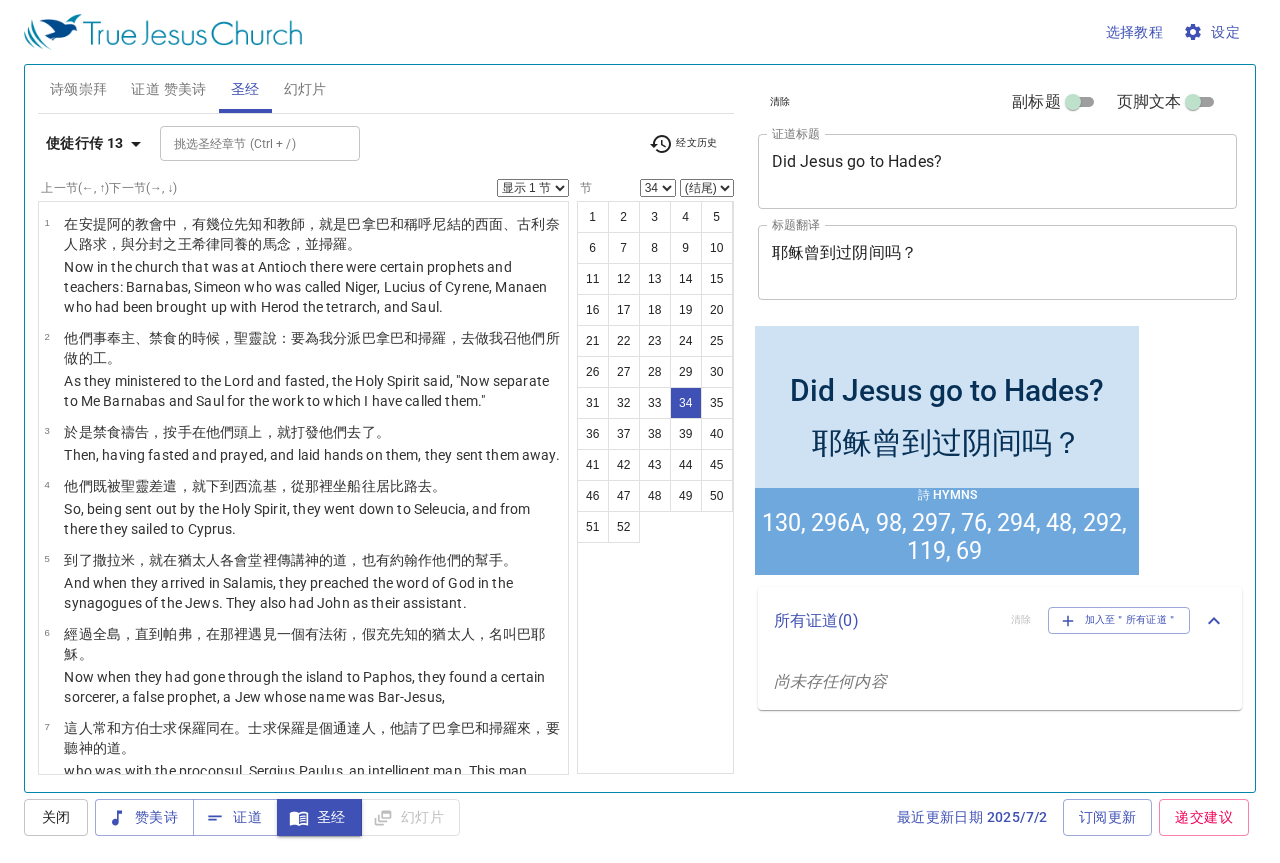 scroll, scrollTop: 2512, scrollLeft: 0, axis: vertical 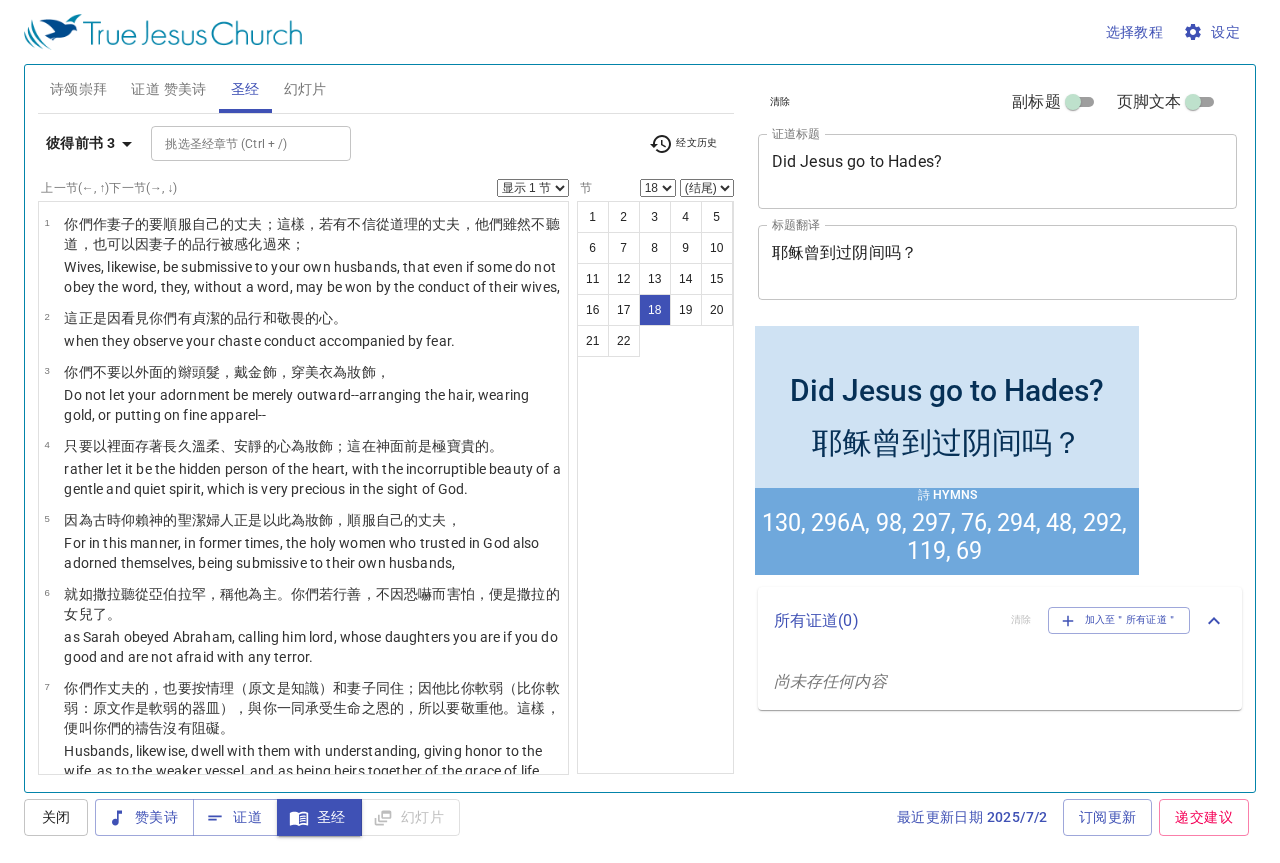 click on "他藉 這靈曾去 傳道 給那些在監獄 裡 的靈 聽，" at bounding box center (252, 1758) 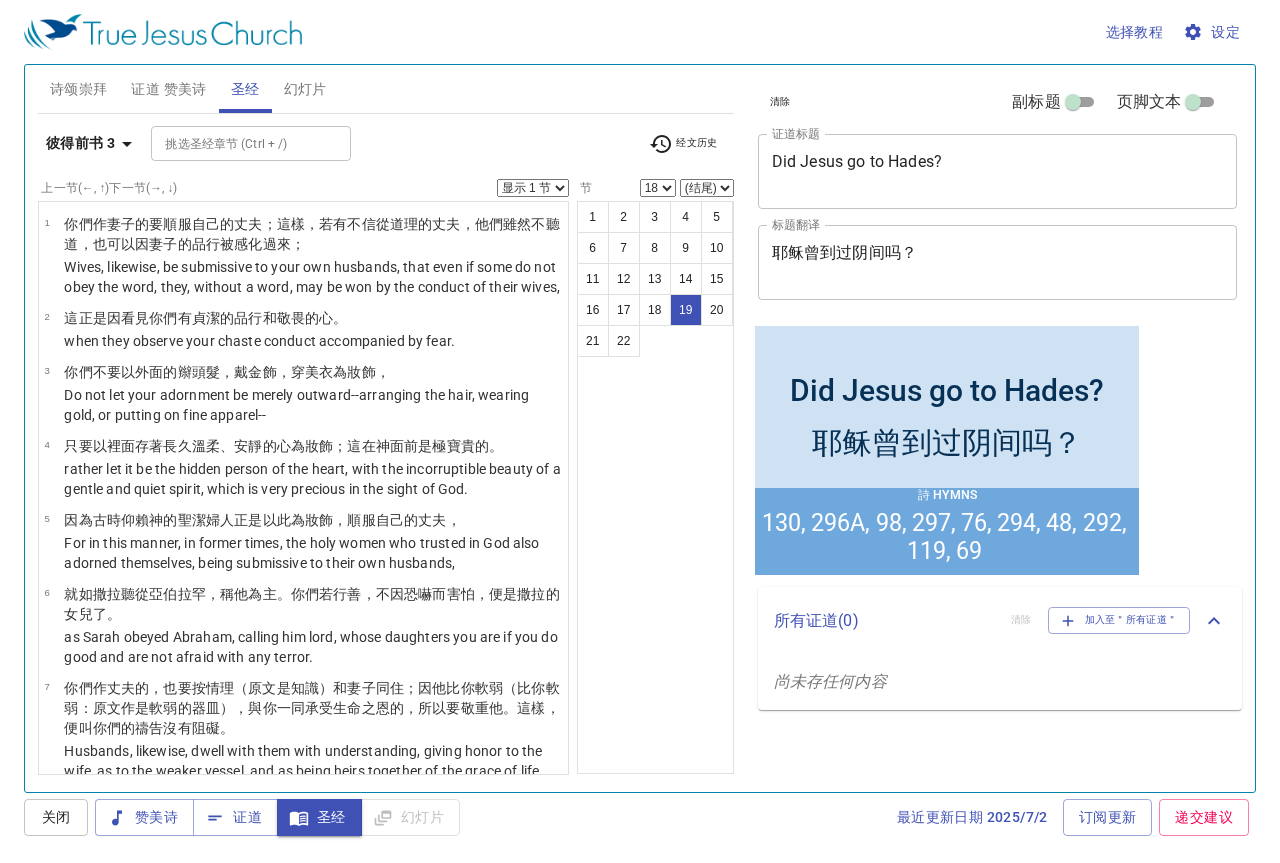 select on "19" 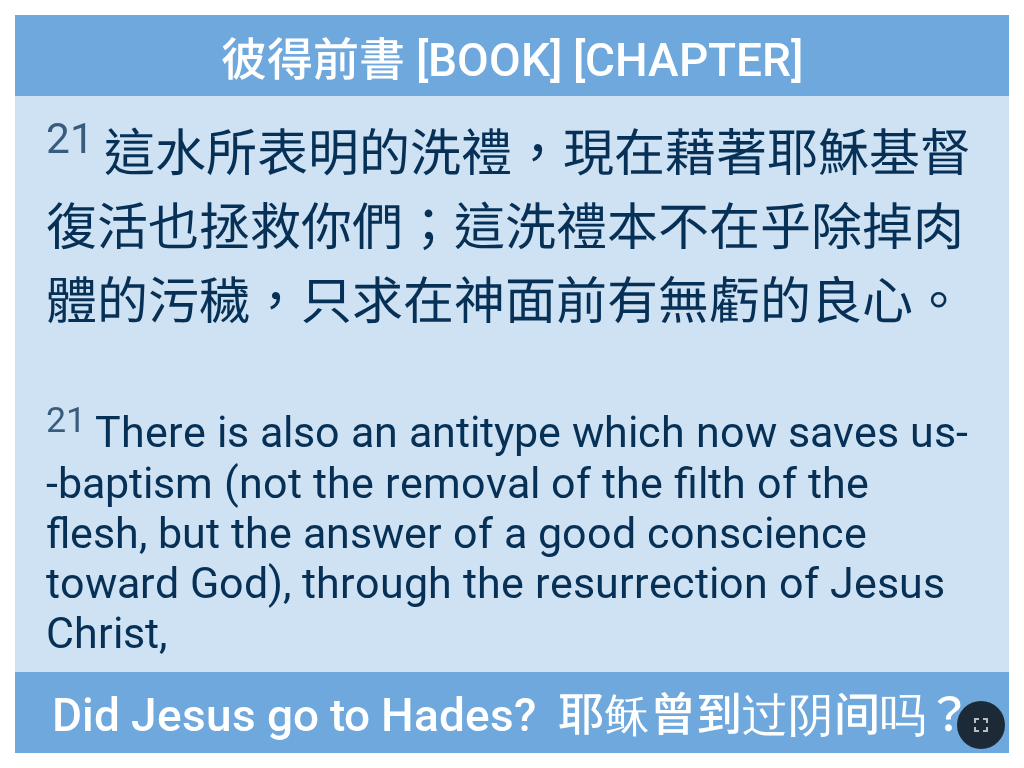 scroll, scrollTop: 0, scrollLeft: 0, axis: both 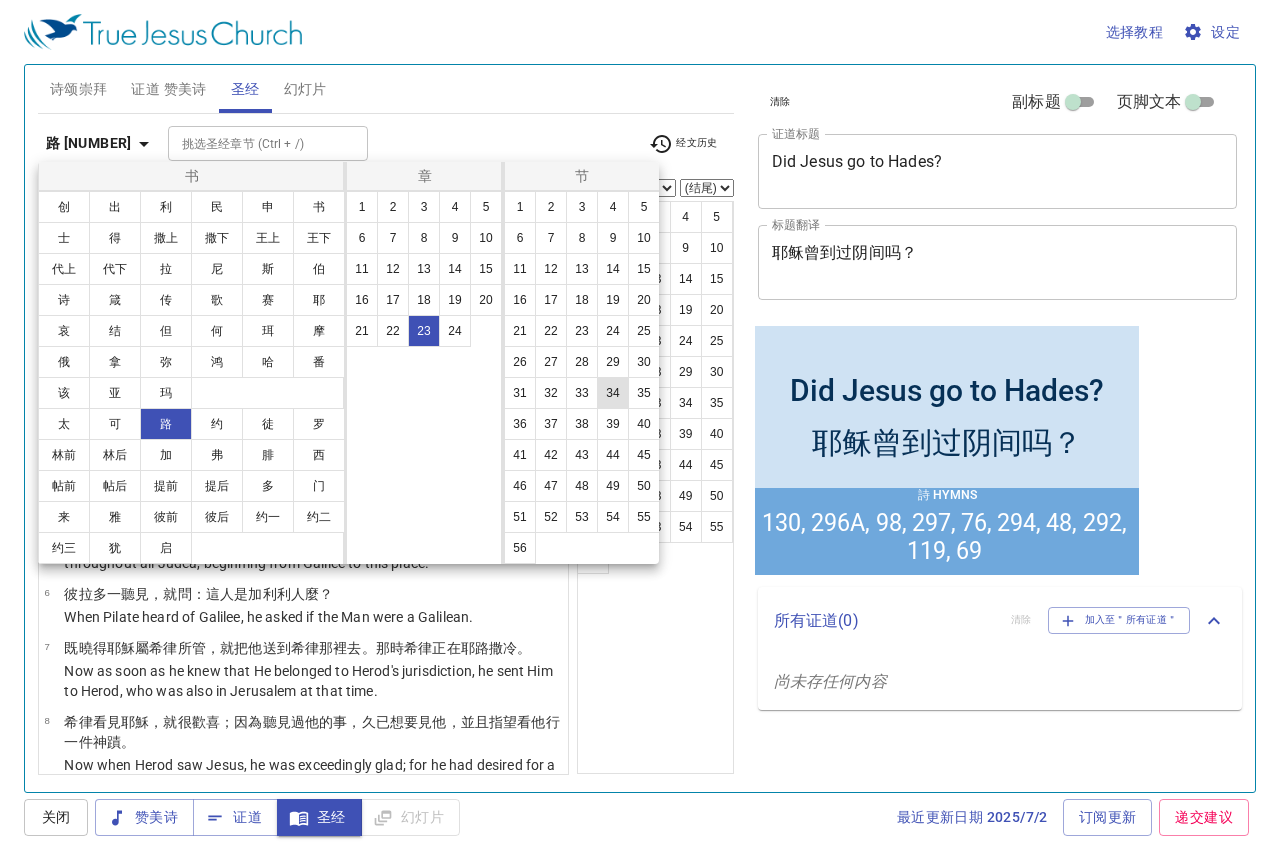 click on "34" at bounding box center (613, 393) 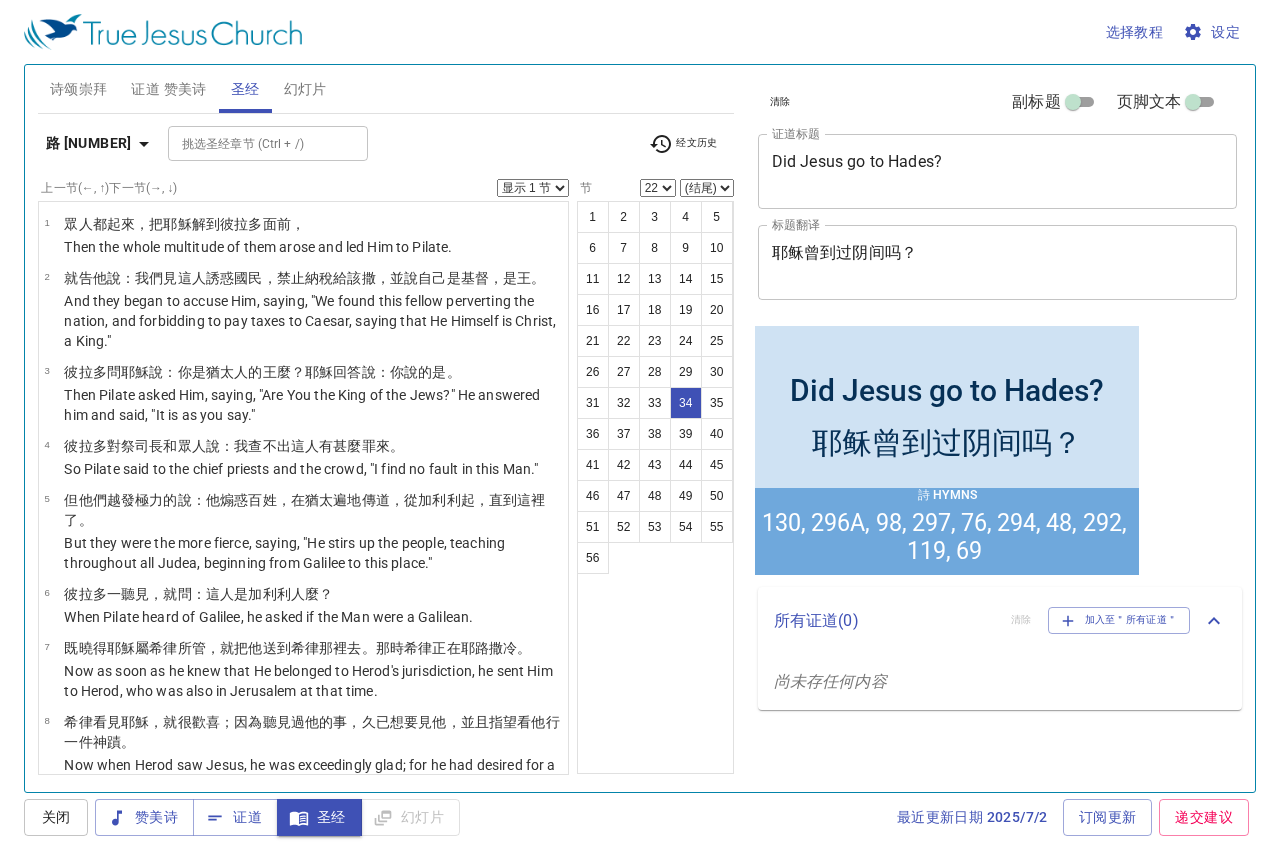 select on "34" 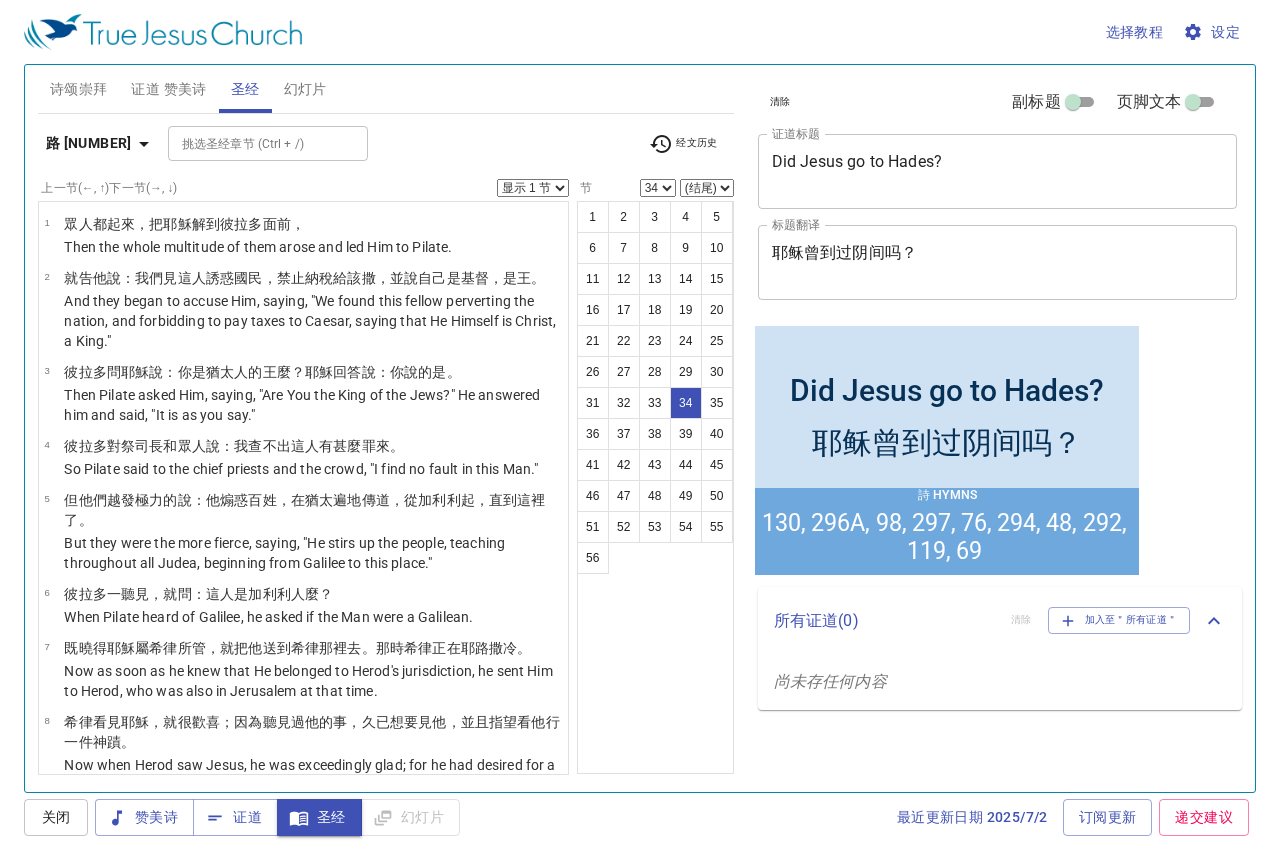 scroll, scrollTop: 2272, scrollLeft: 0, axis: vertical 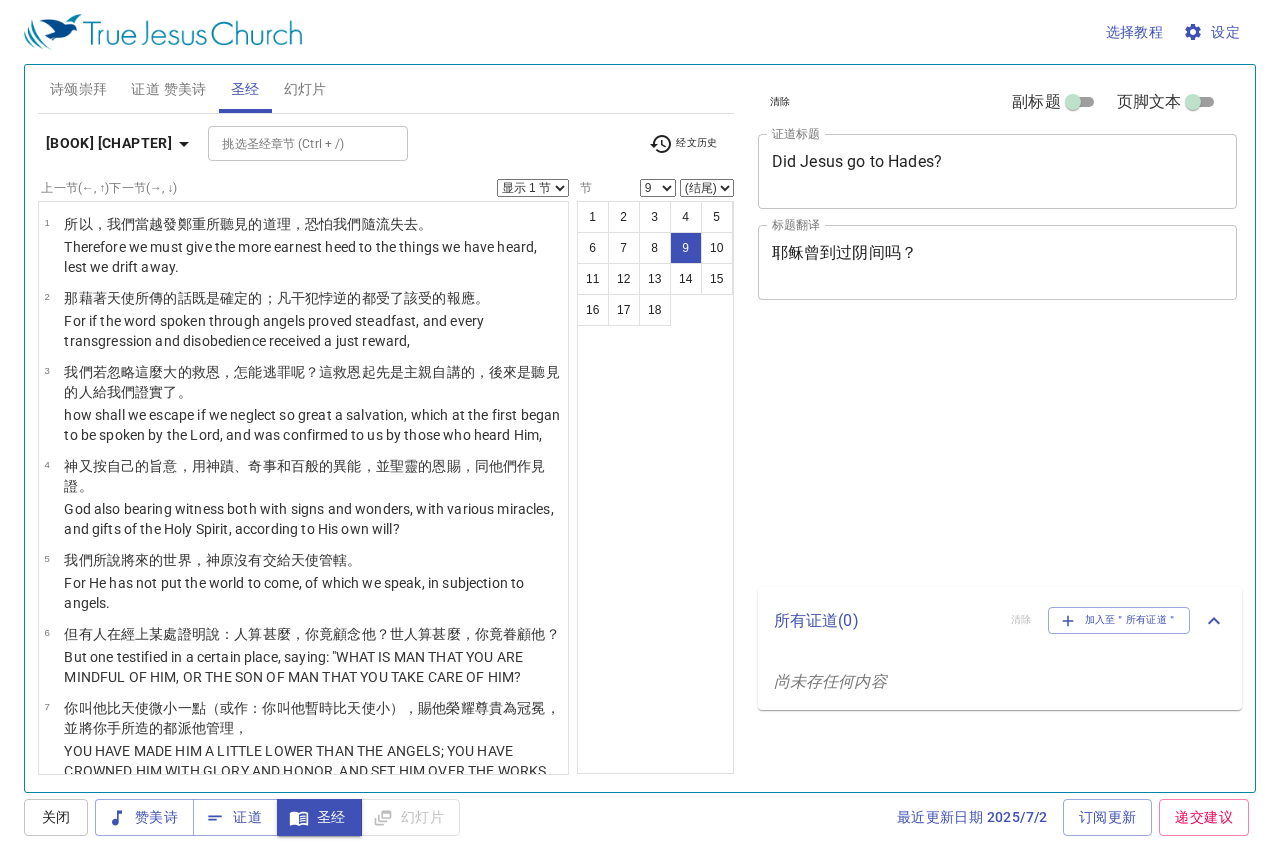 select on "9" 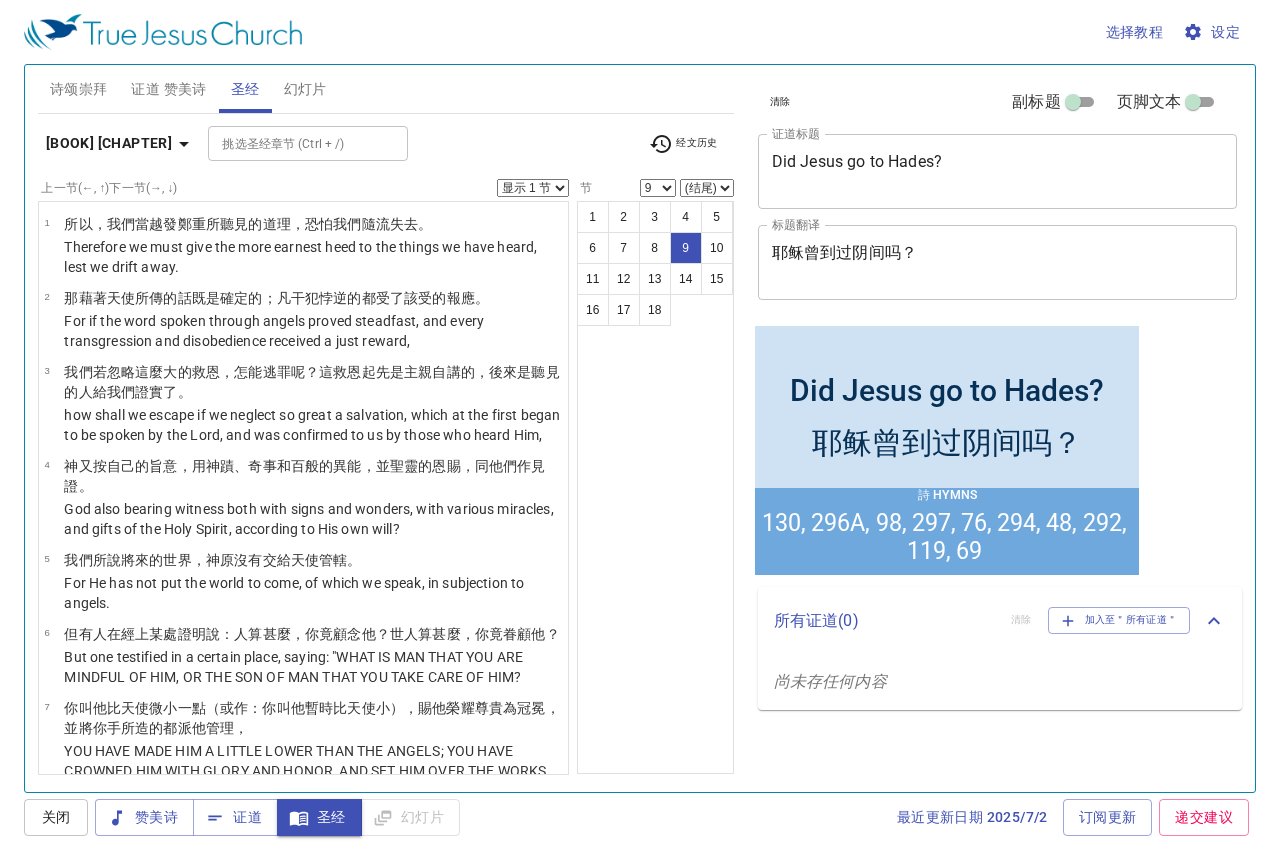 click 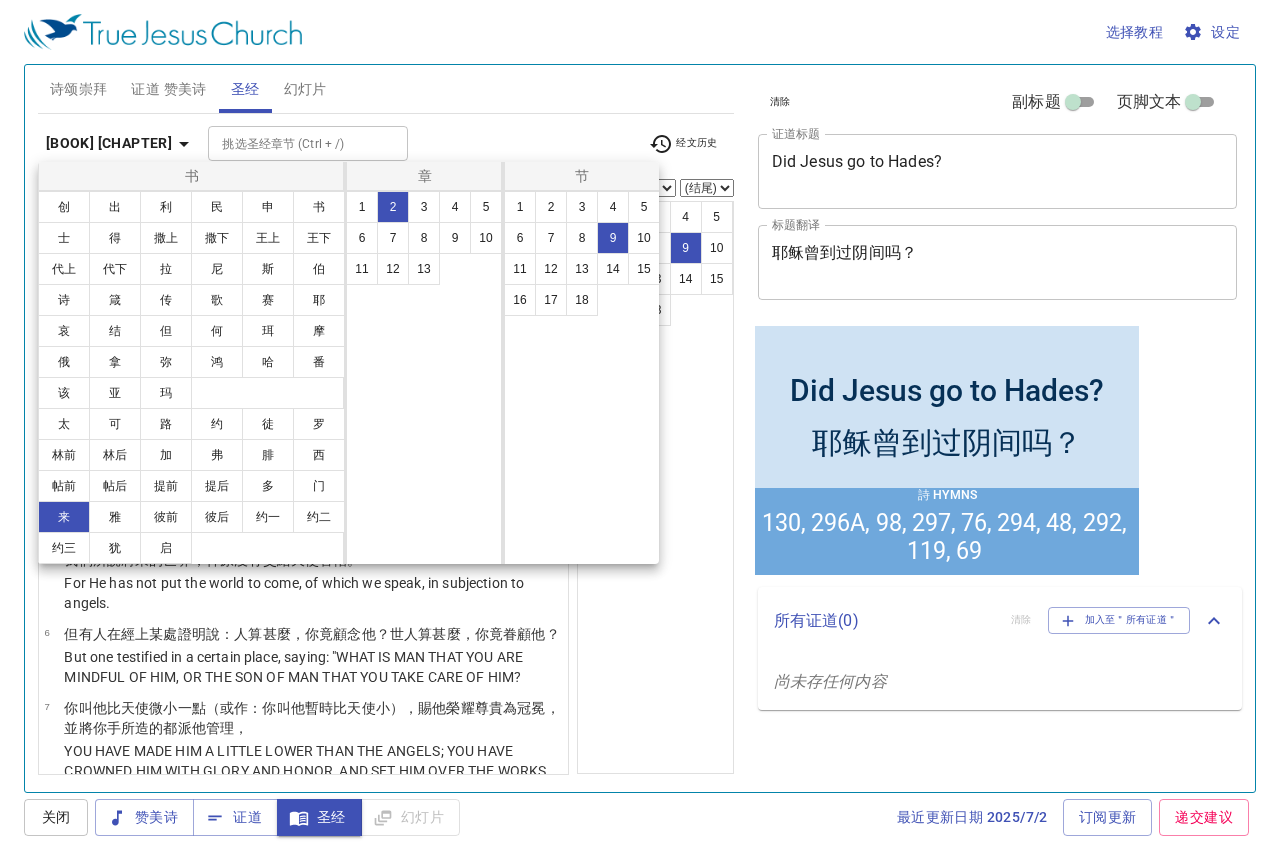 scroll, scrollTop: 531, scrollLeft: 0, axis: vertical 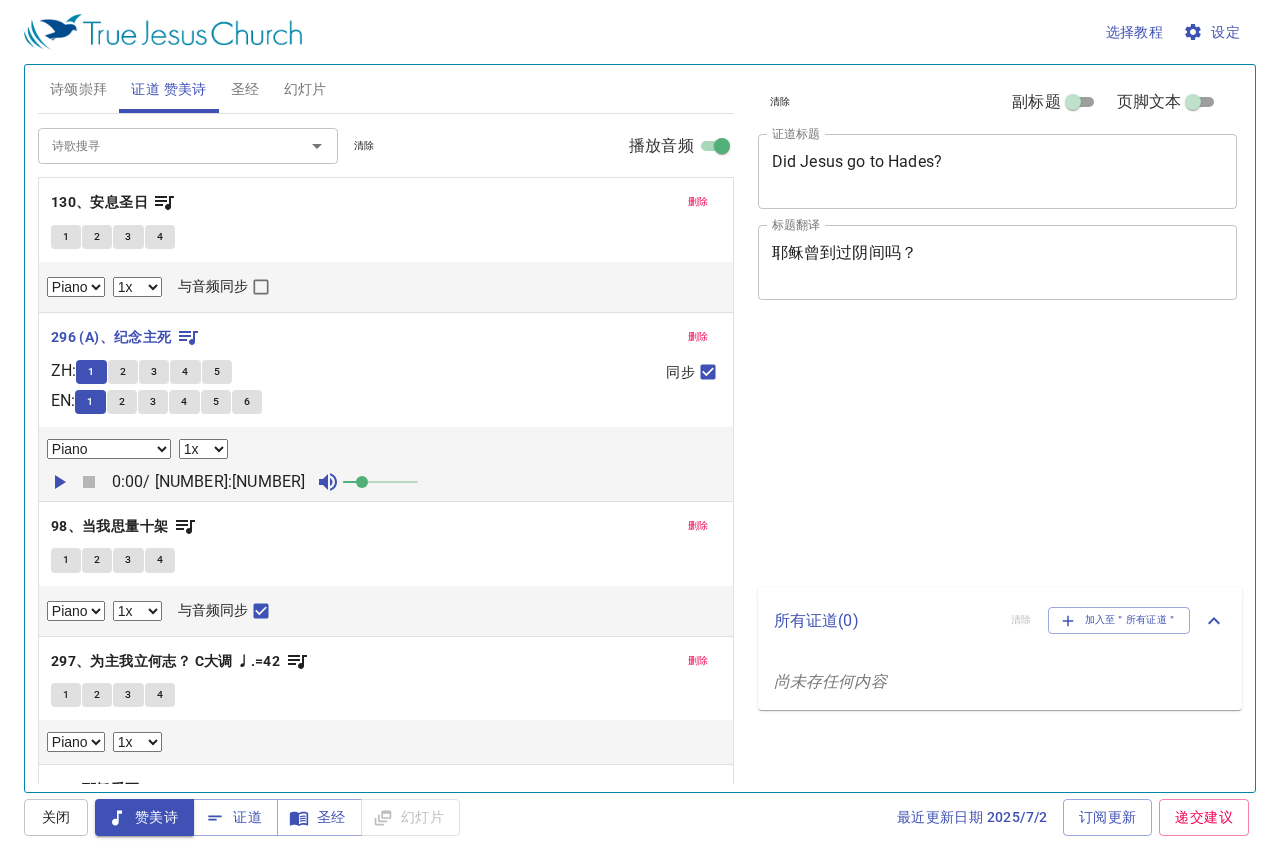 select on "1" 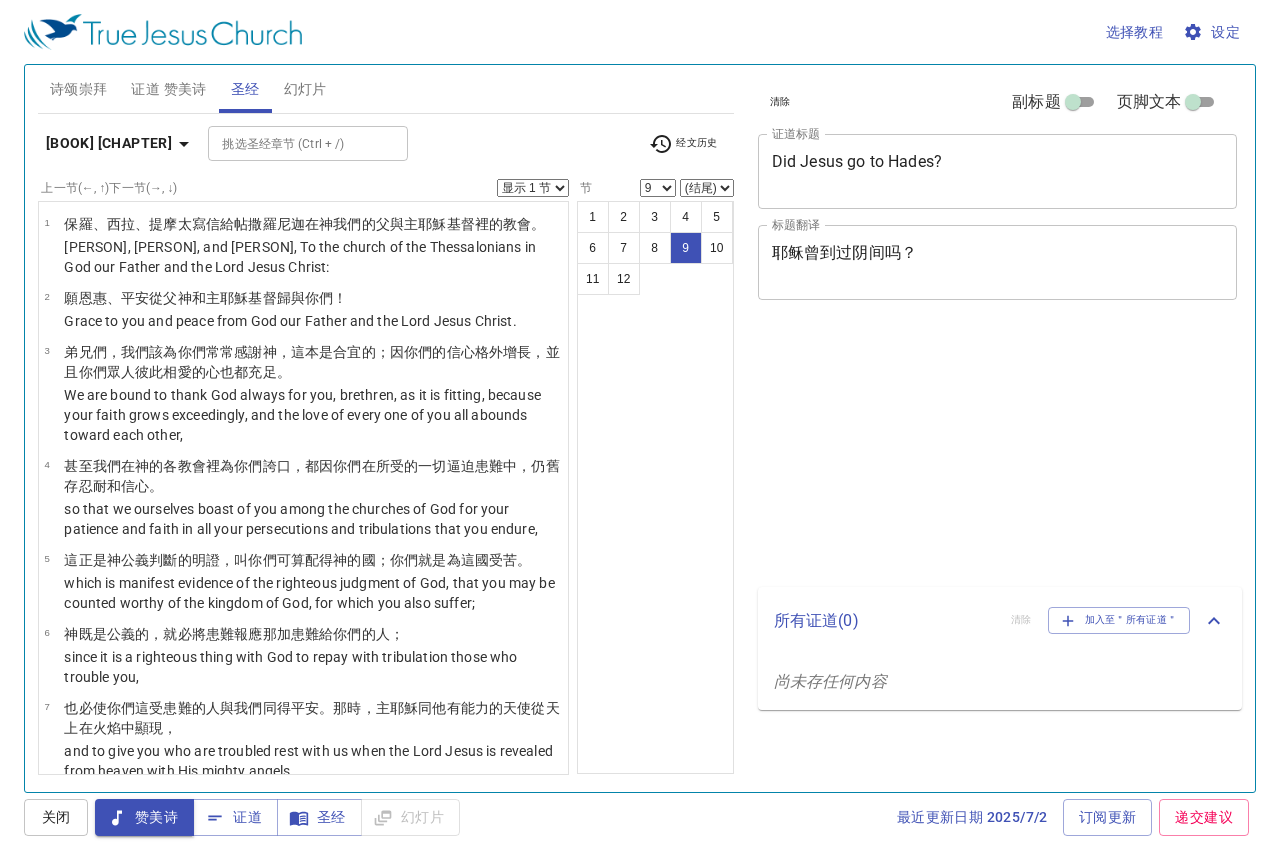select on "9" 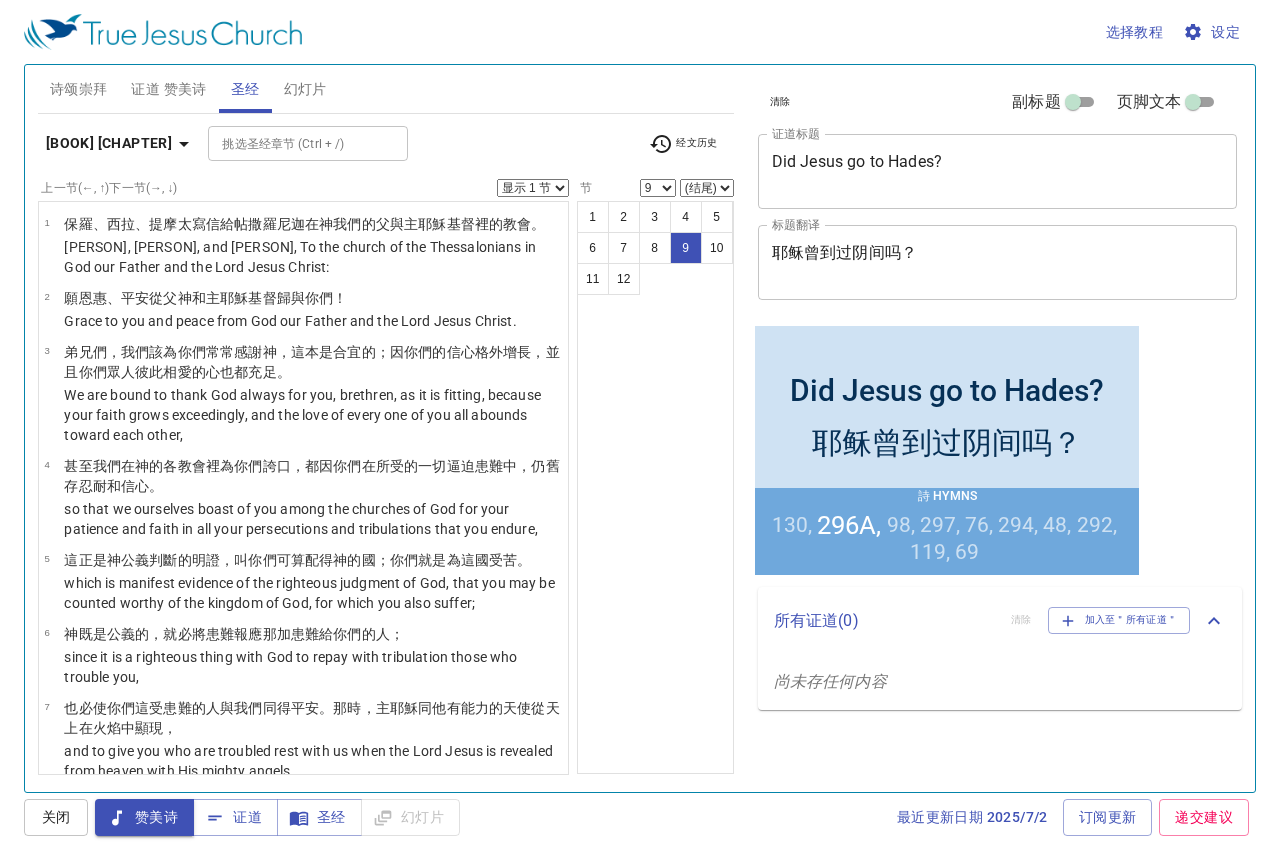 scroll, scrollTop: 371, scrollLeft: 0, axis: vertical 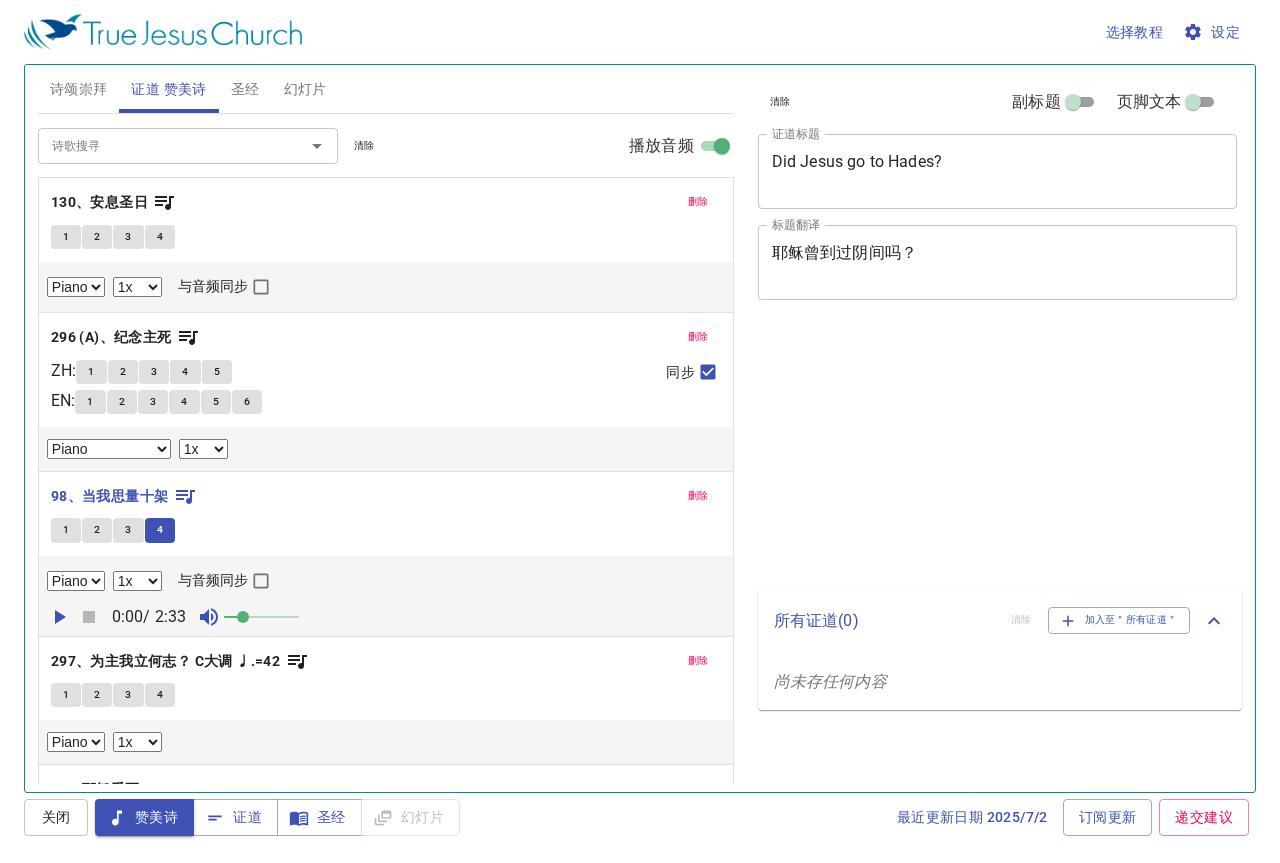 select on "1" 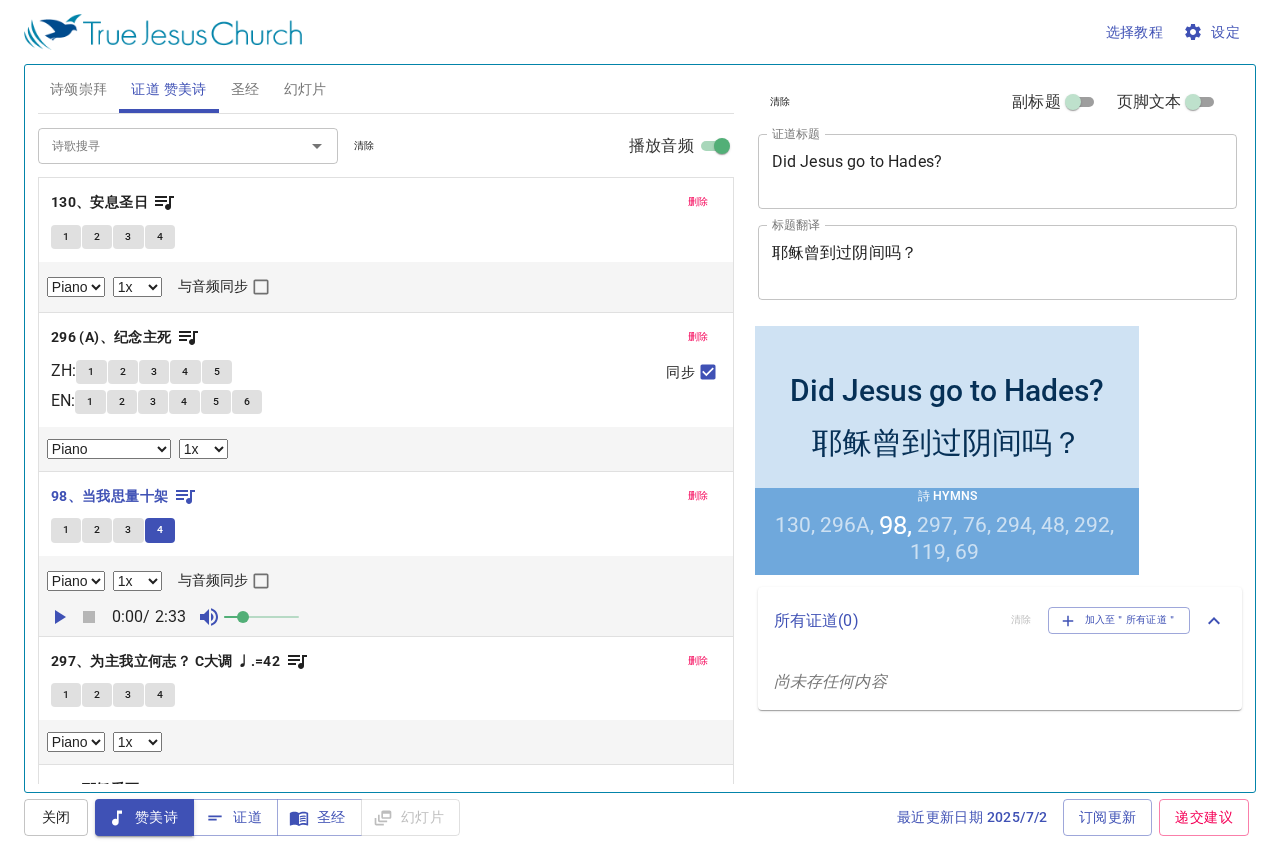 scroll, scrollTop: 200, scrollLeft: 0, axis: vertical 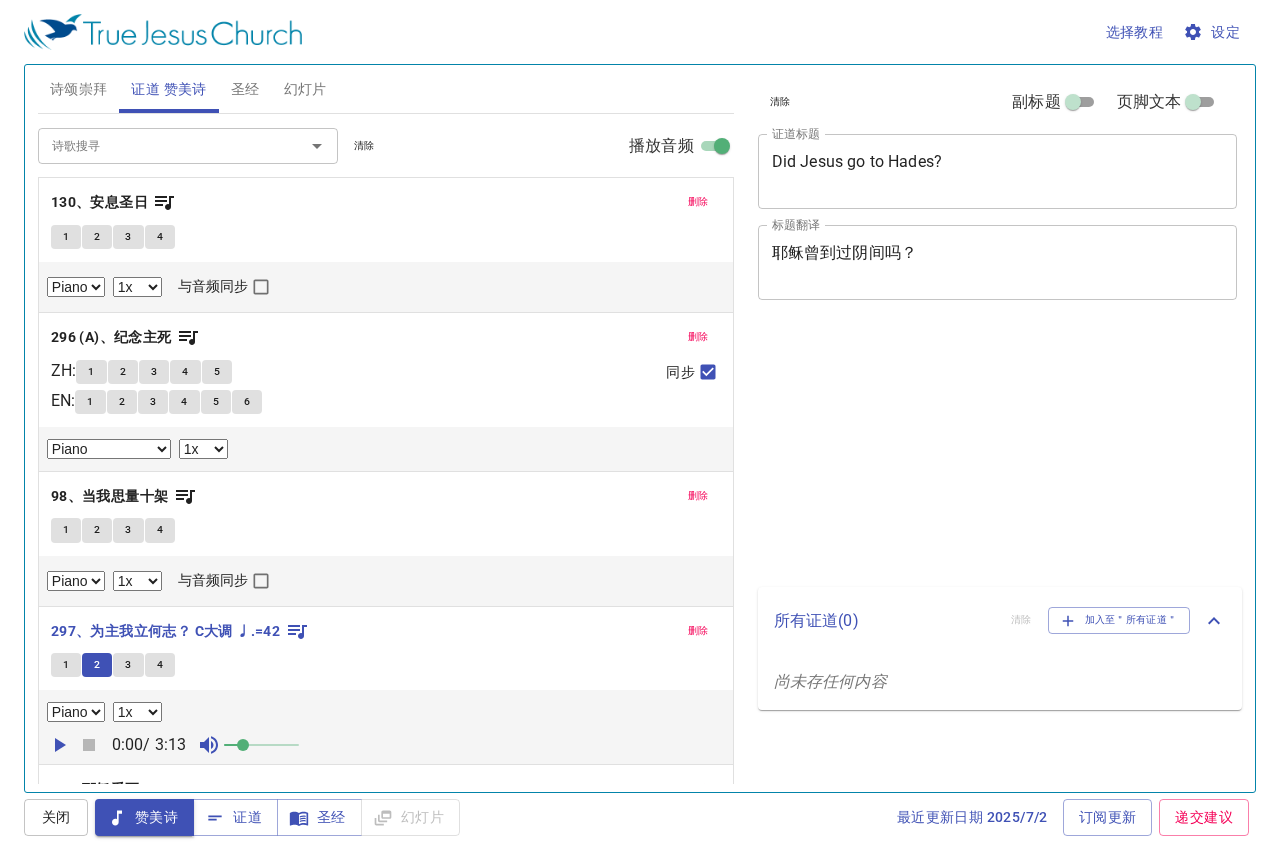 select on "1" 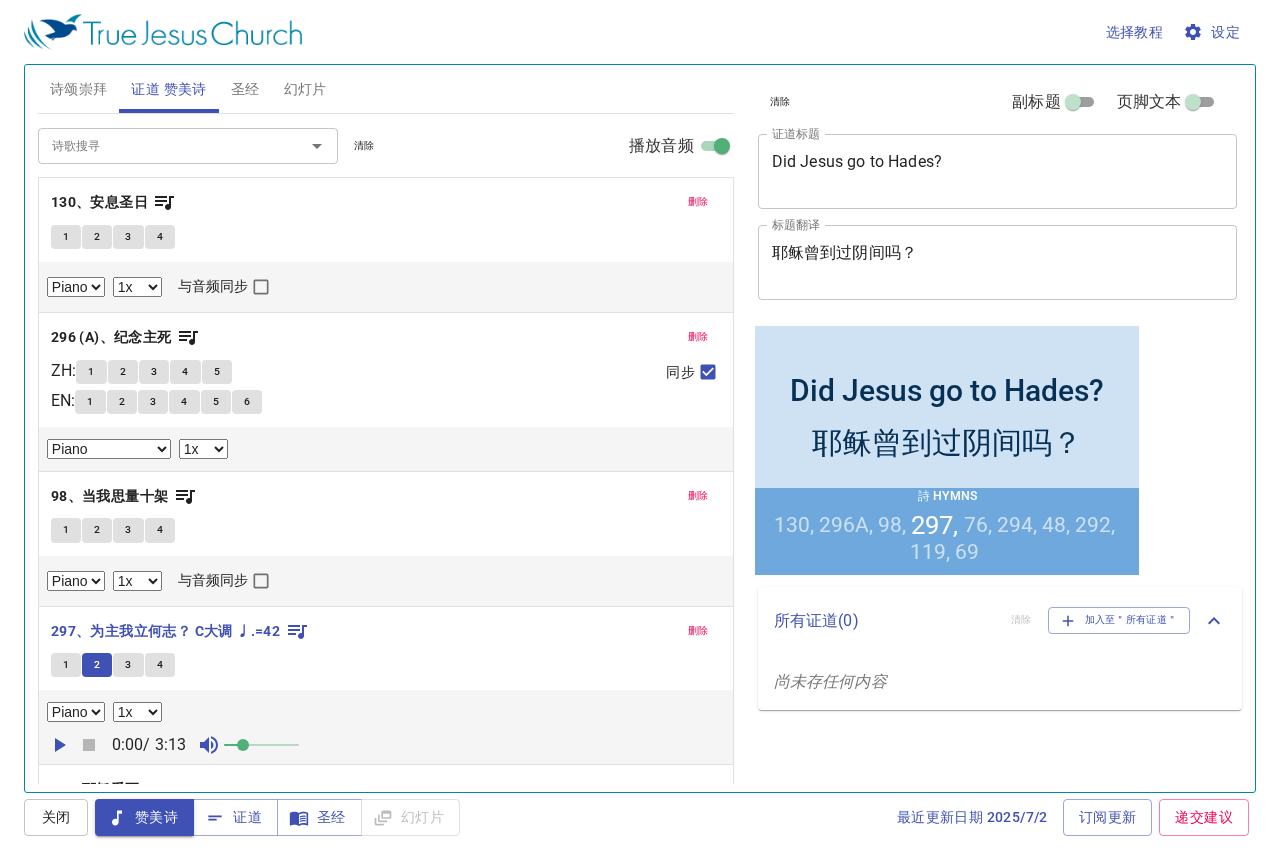 type 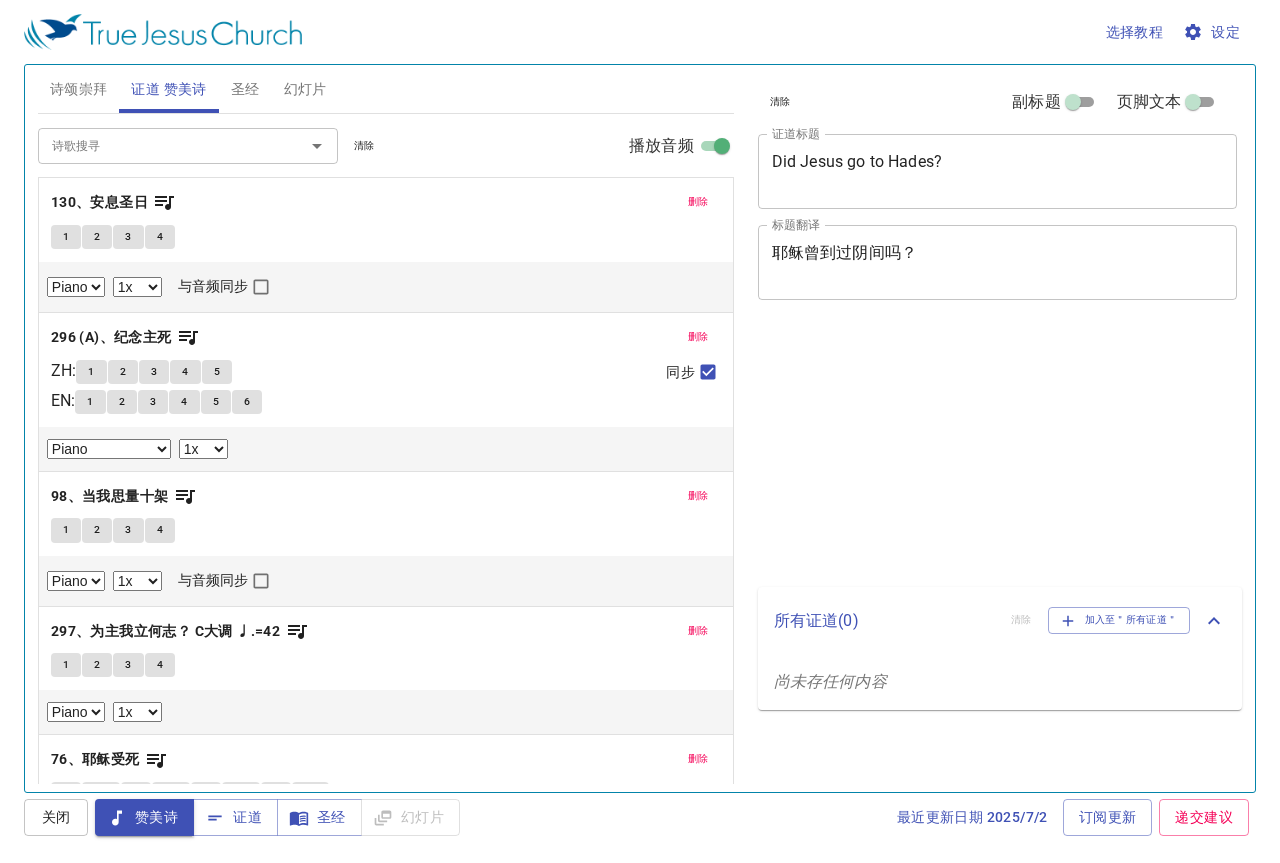select on "1" 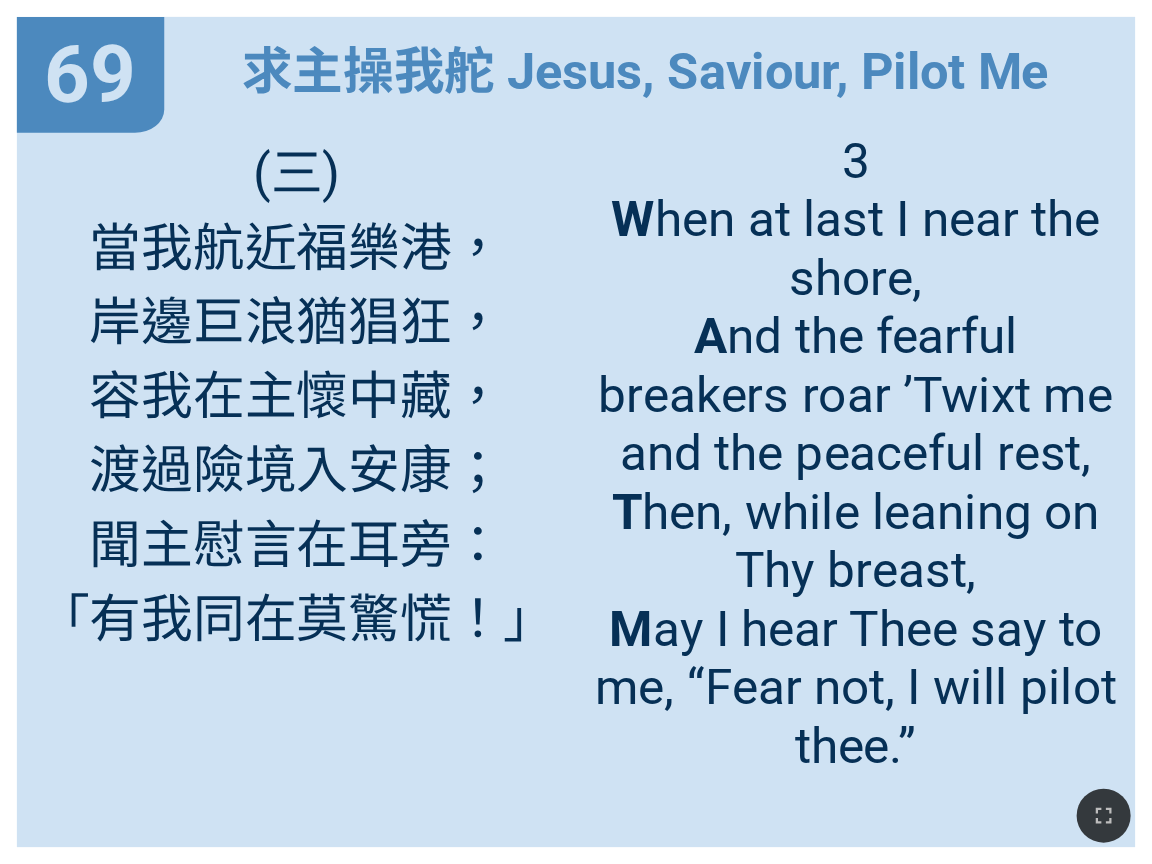 scroll, scrollTop: 0, scrollLeft: 0, axis: both 